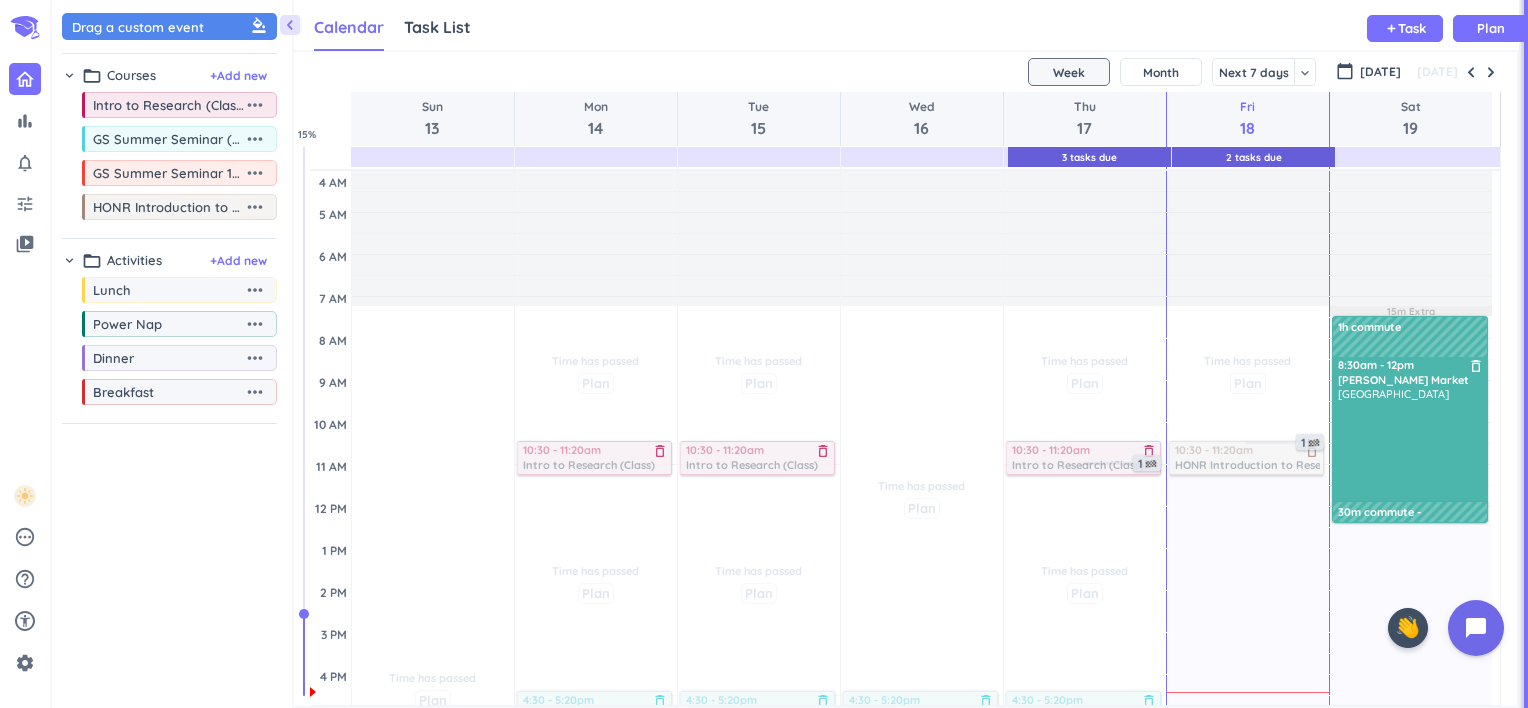 scroll, scrollTop: 0, scrollLeft: 0, axis: both 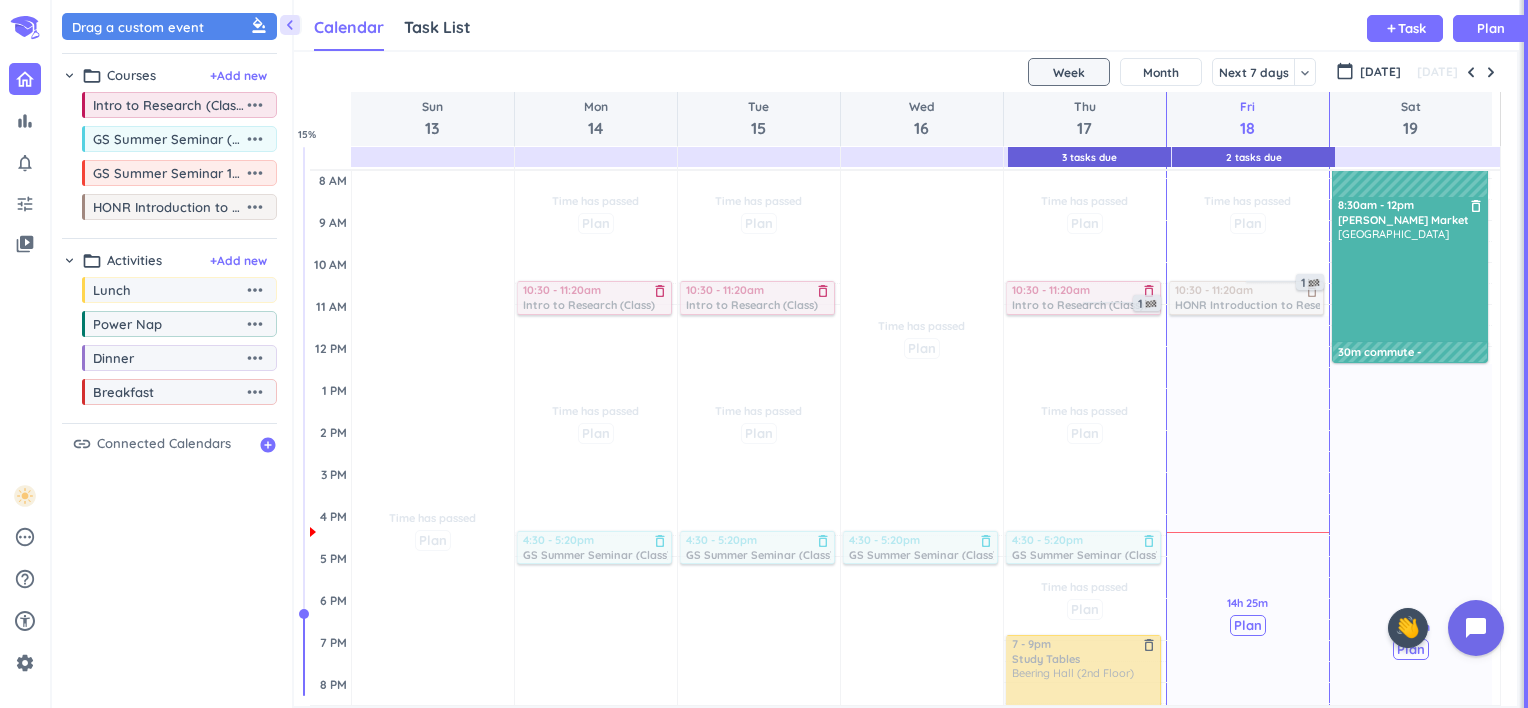 click at bounding box center [1314, 283] 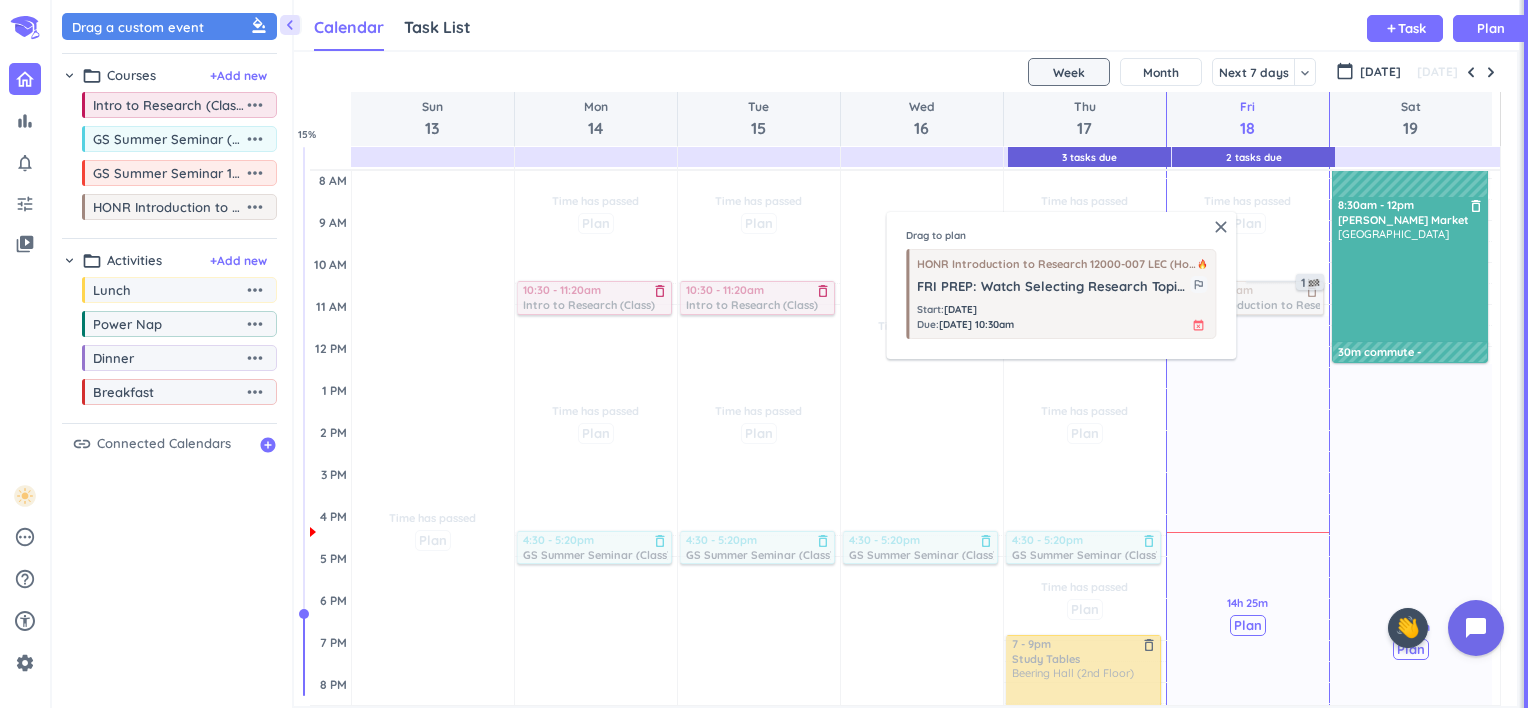 click on "close" at bounding box center [1221, 227] 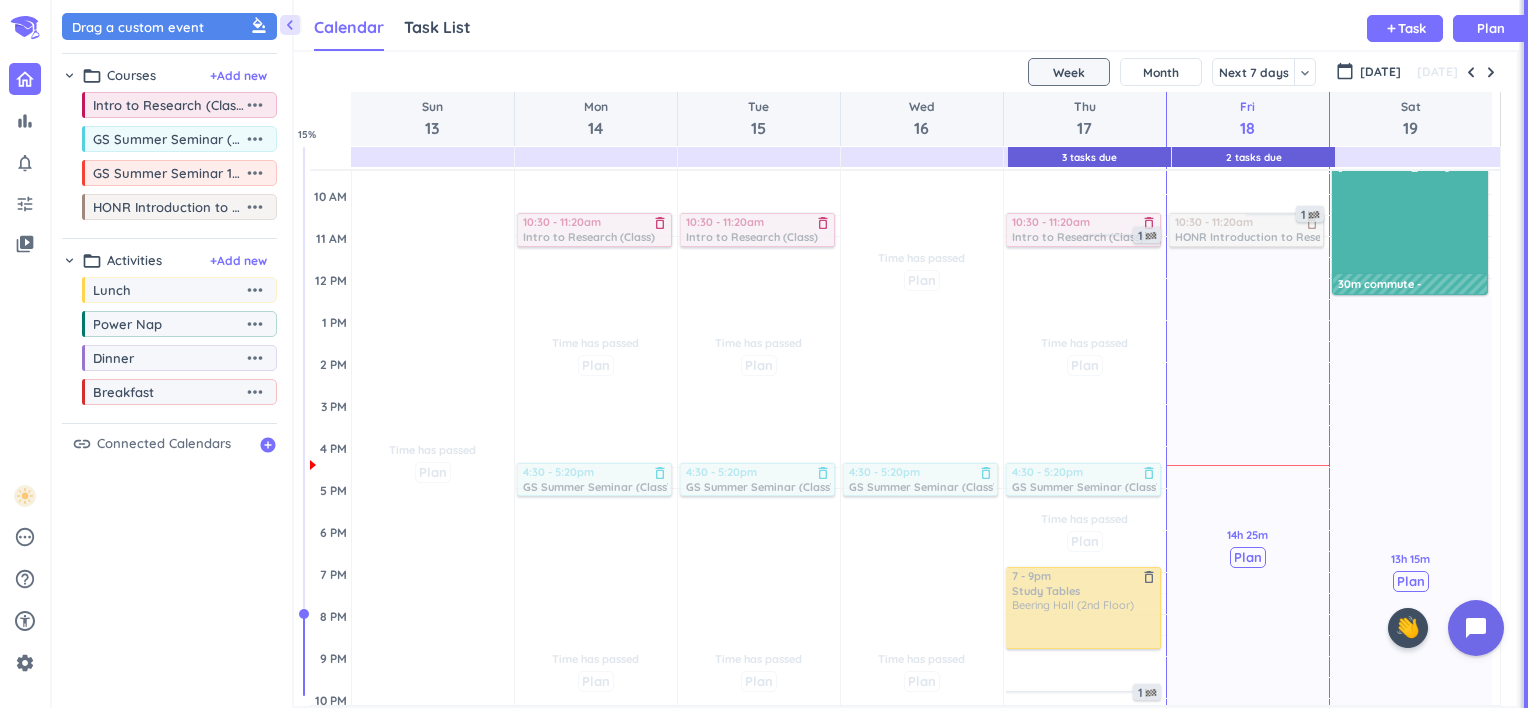 scroll, scrollTop: 227, scrollLeft: 0, axis: vertical 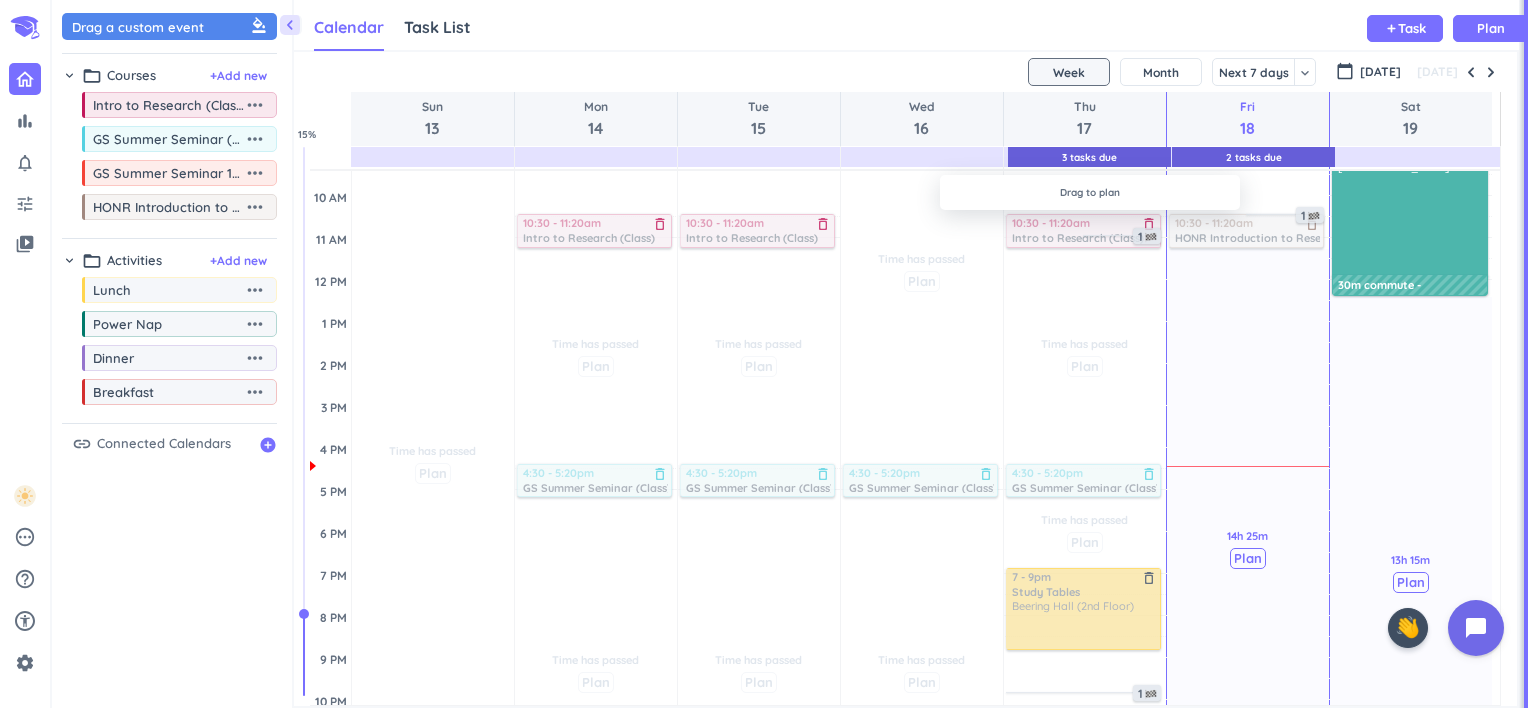 click on "3   Tasks   Due" at bounding box center [1089, 157] 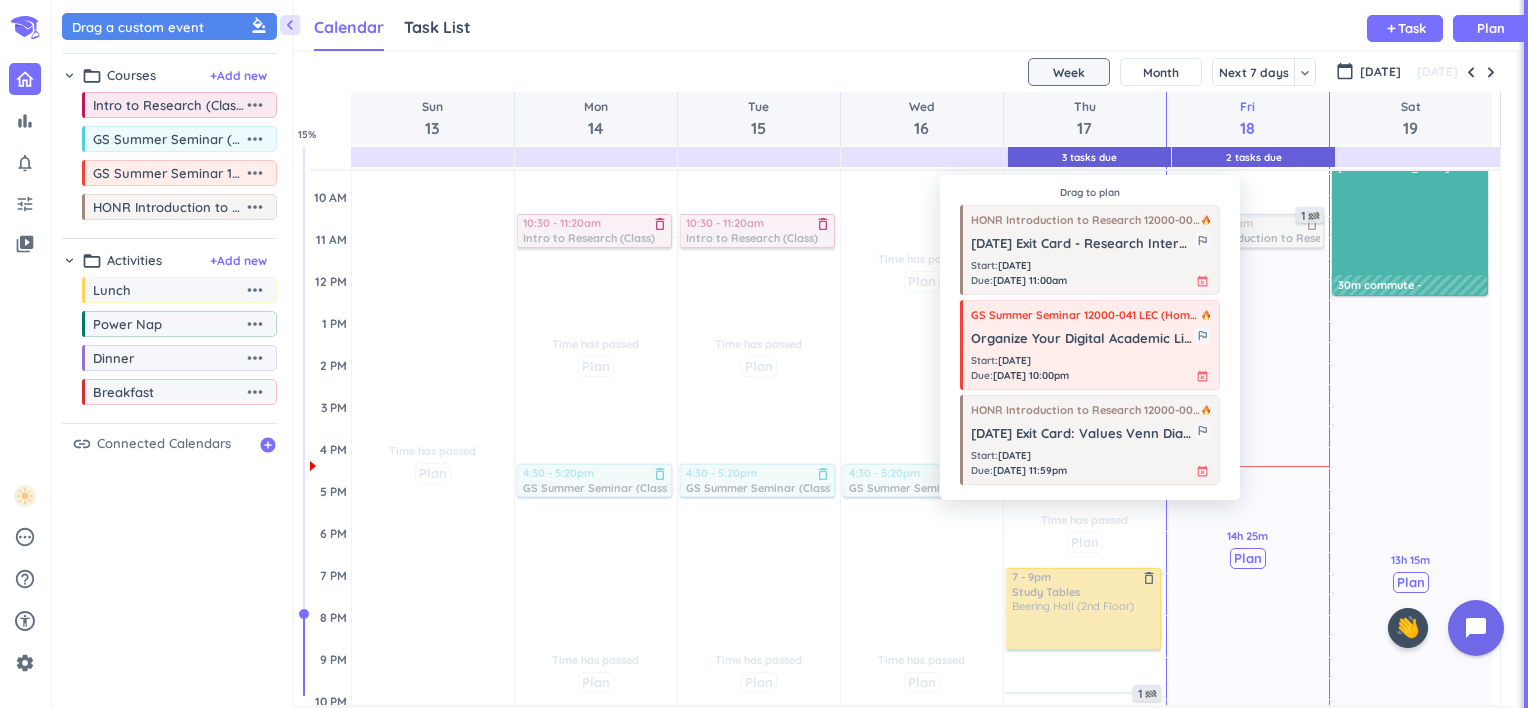 click on "Start :  [DATE] Due :  [DATE] 11:00am event_busy" at bounding box center (1091, 273) 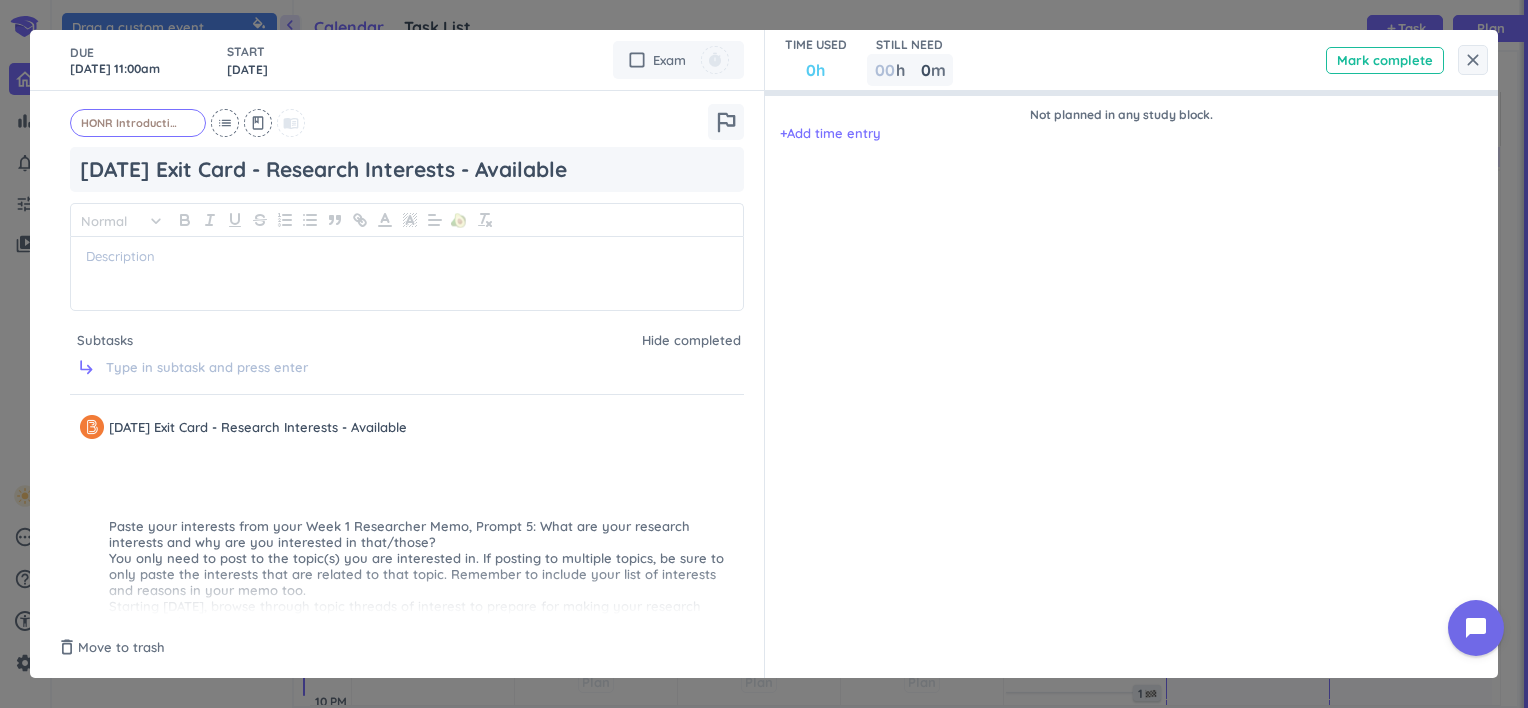 click on "Mark complete" at bounding box center (1385, 60) 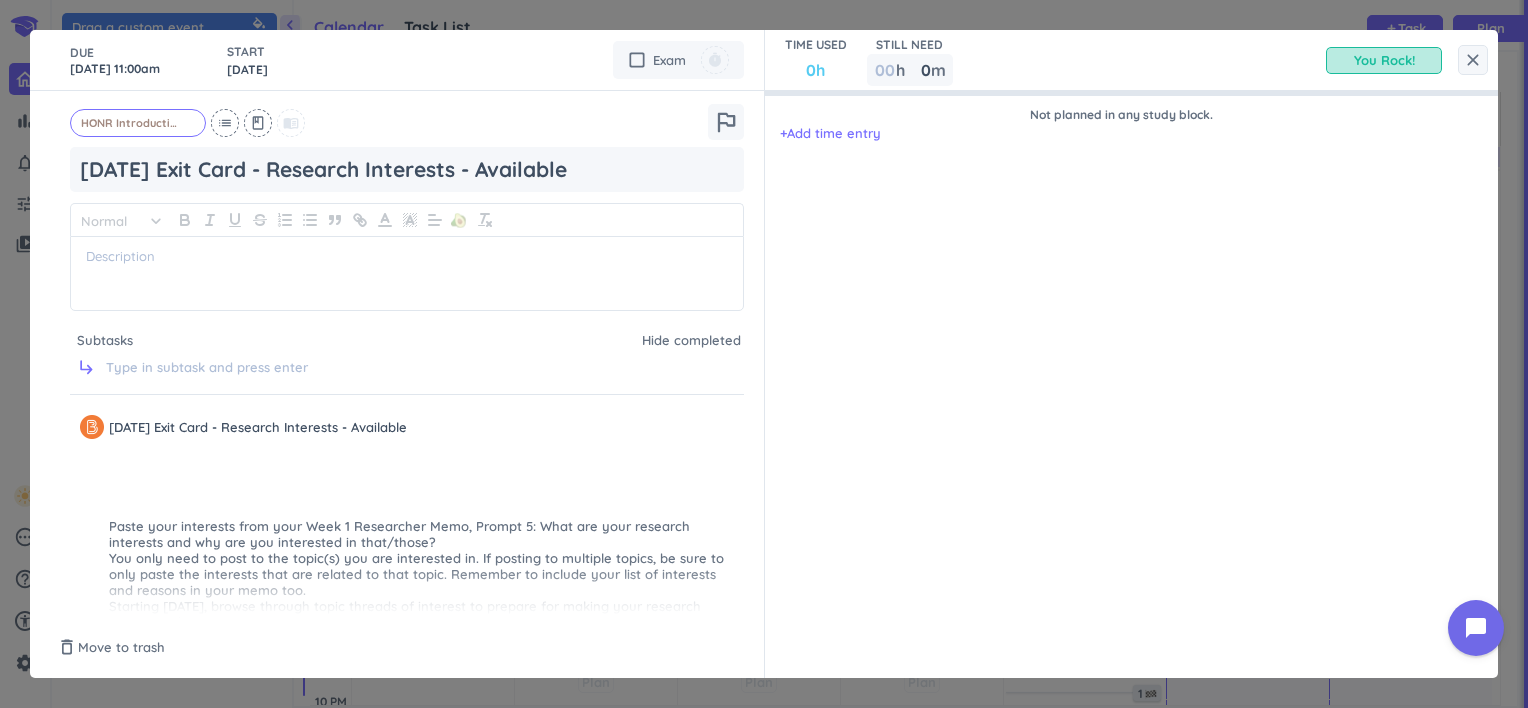 click on "close" at bounding box center [1473, 60] 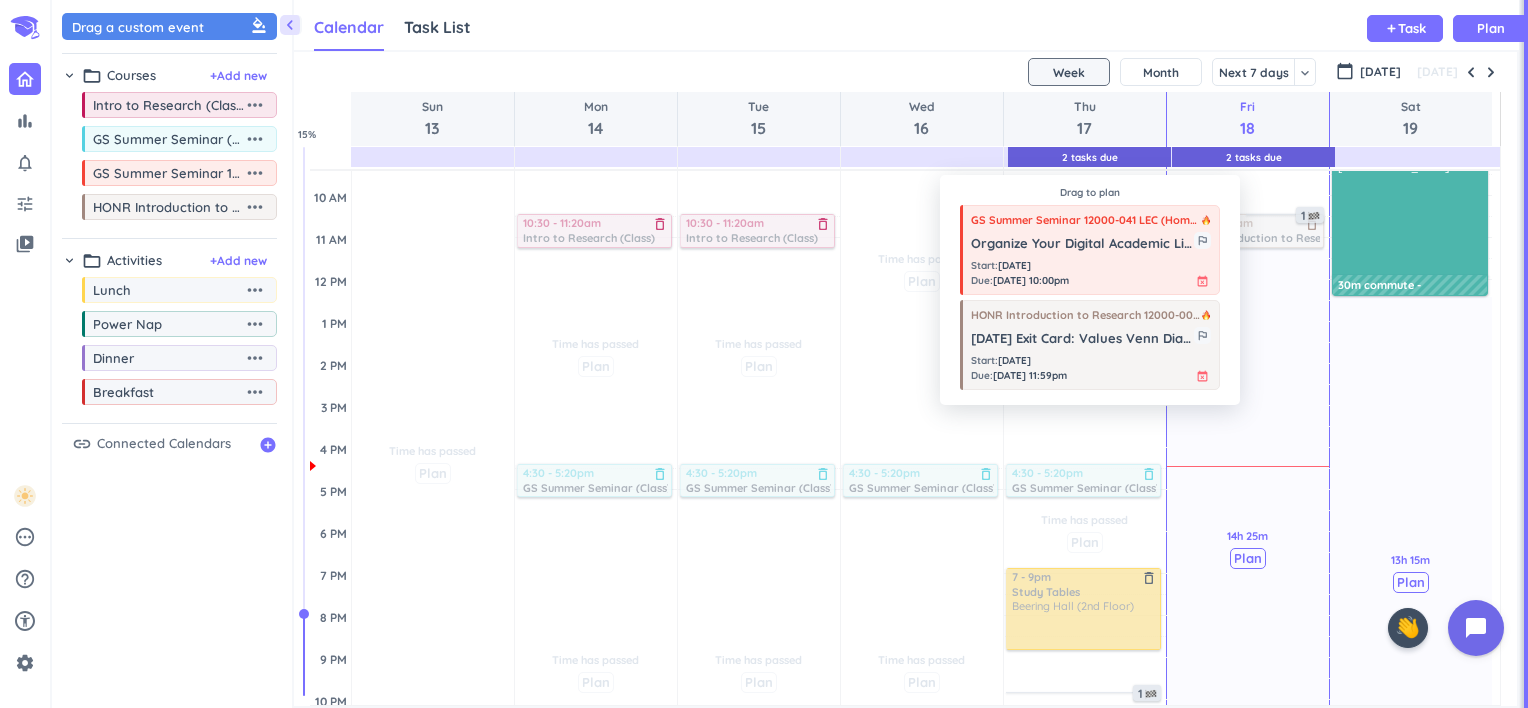 click on "2   Tasks   Due" at bounding box center [1089, 157] 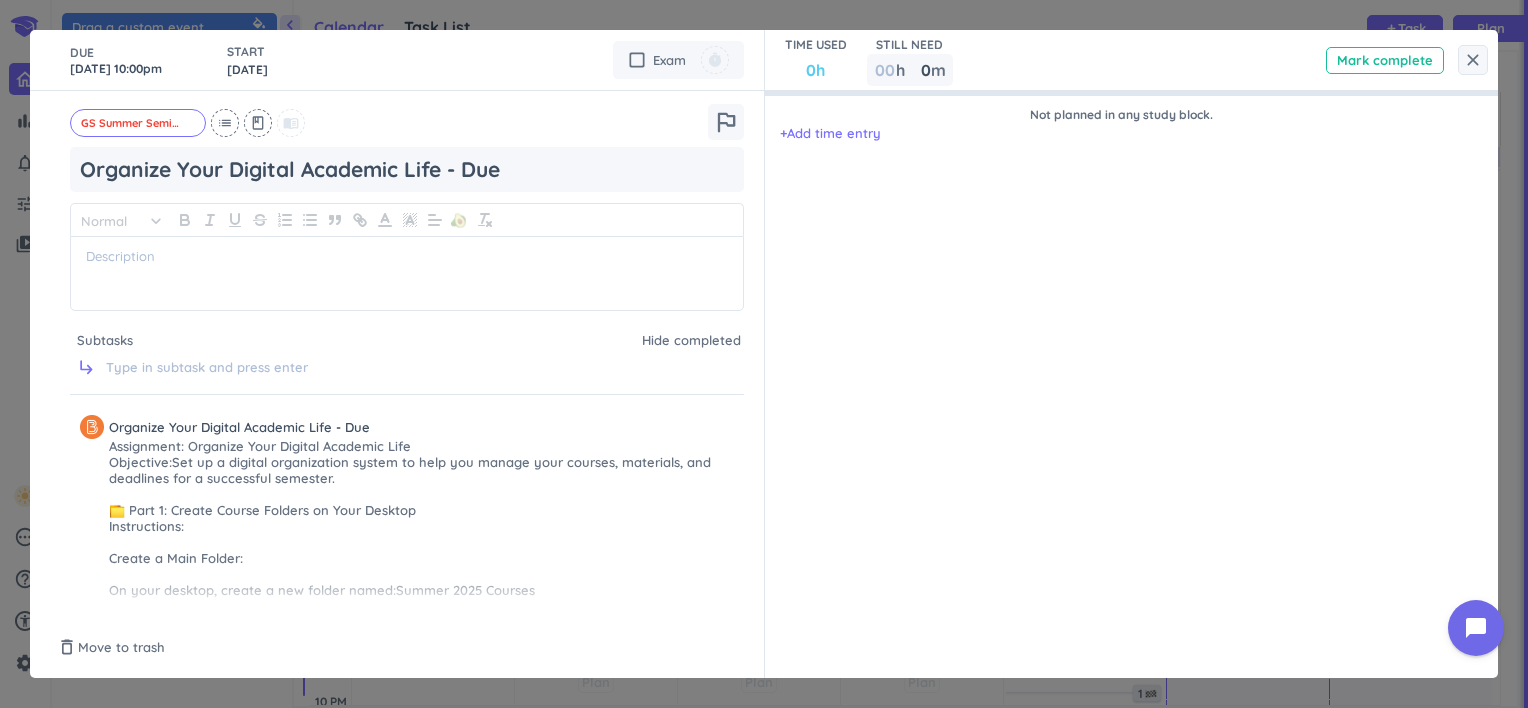 click on "Mark complete" at bounding box center [1385, 60] 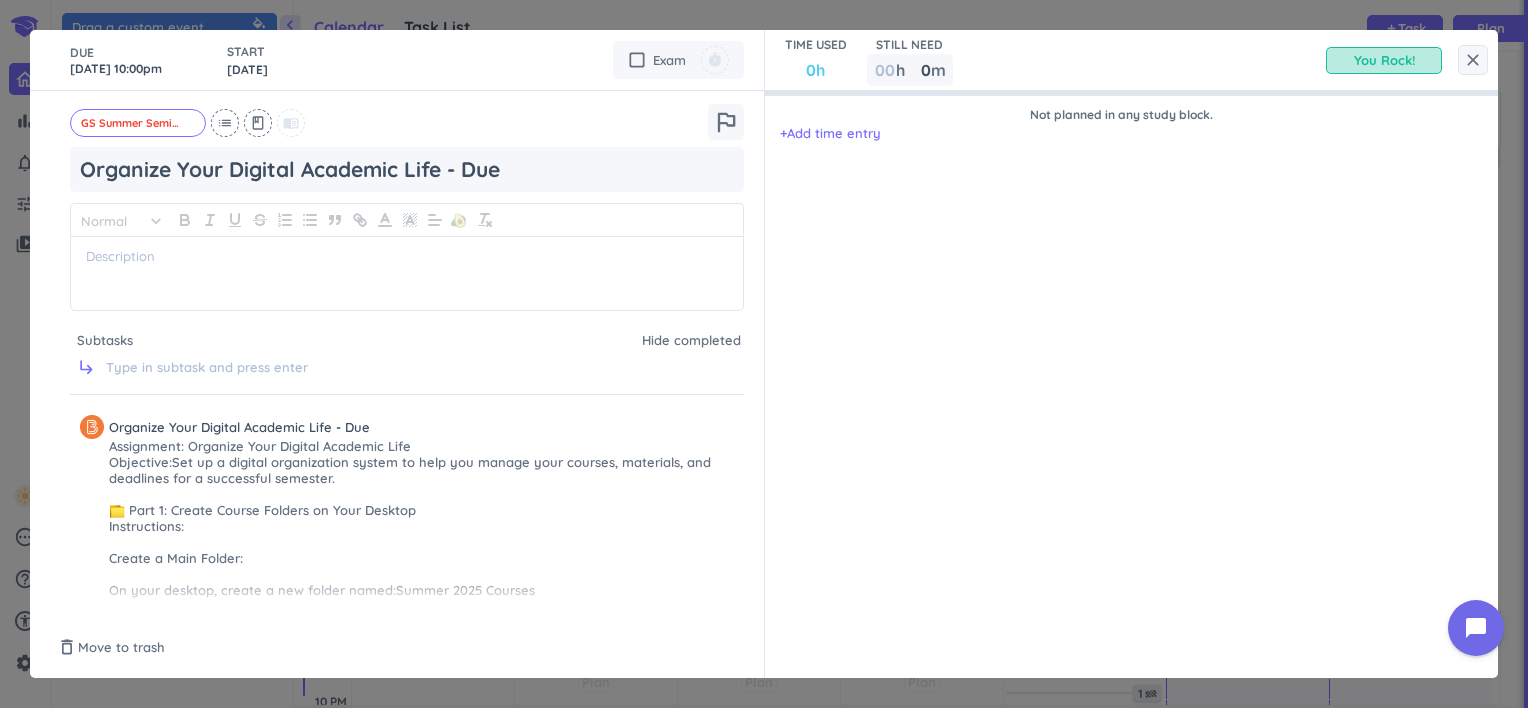 click on "close" at bounding box center [1473, 60] 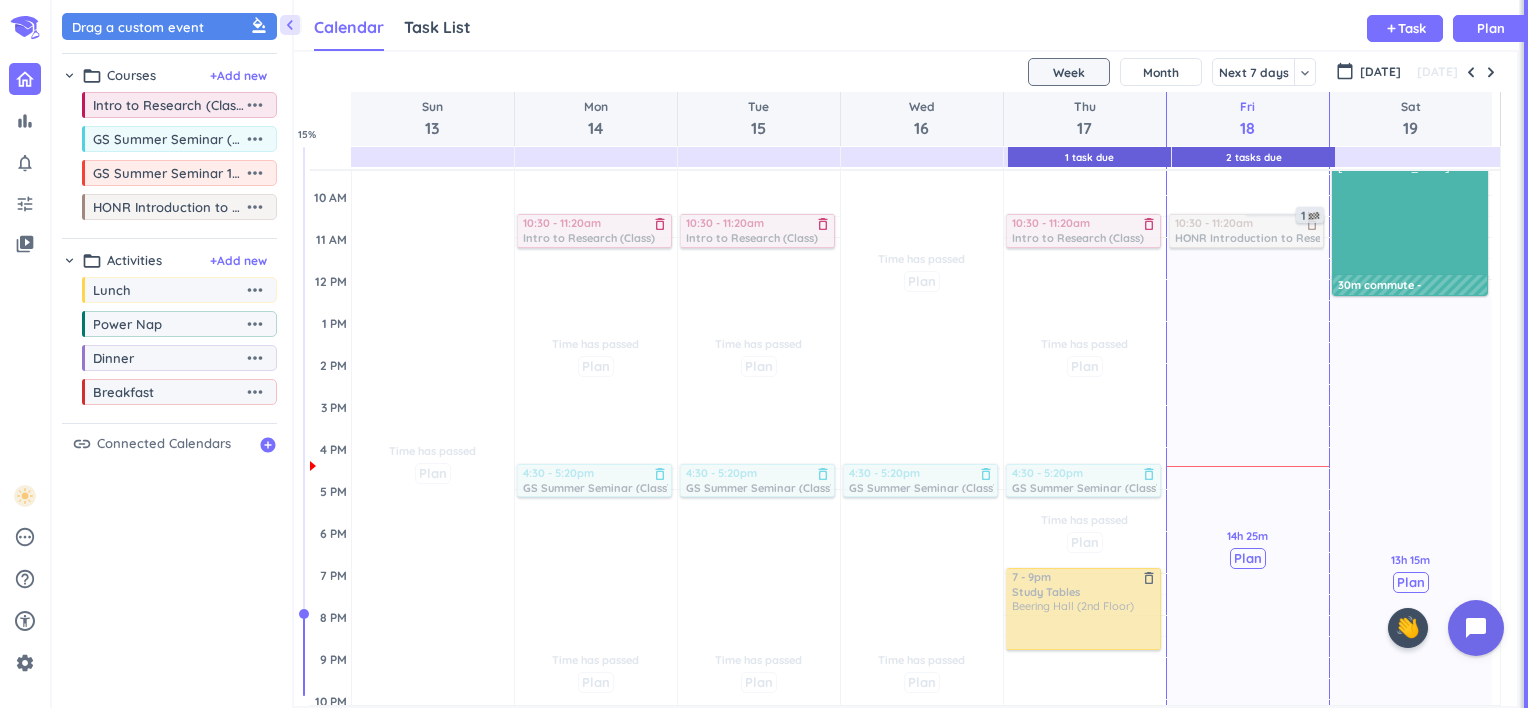 click on "1   Task   Due" at bounding box center [1089, 157] 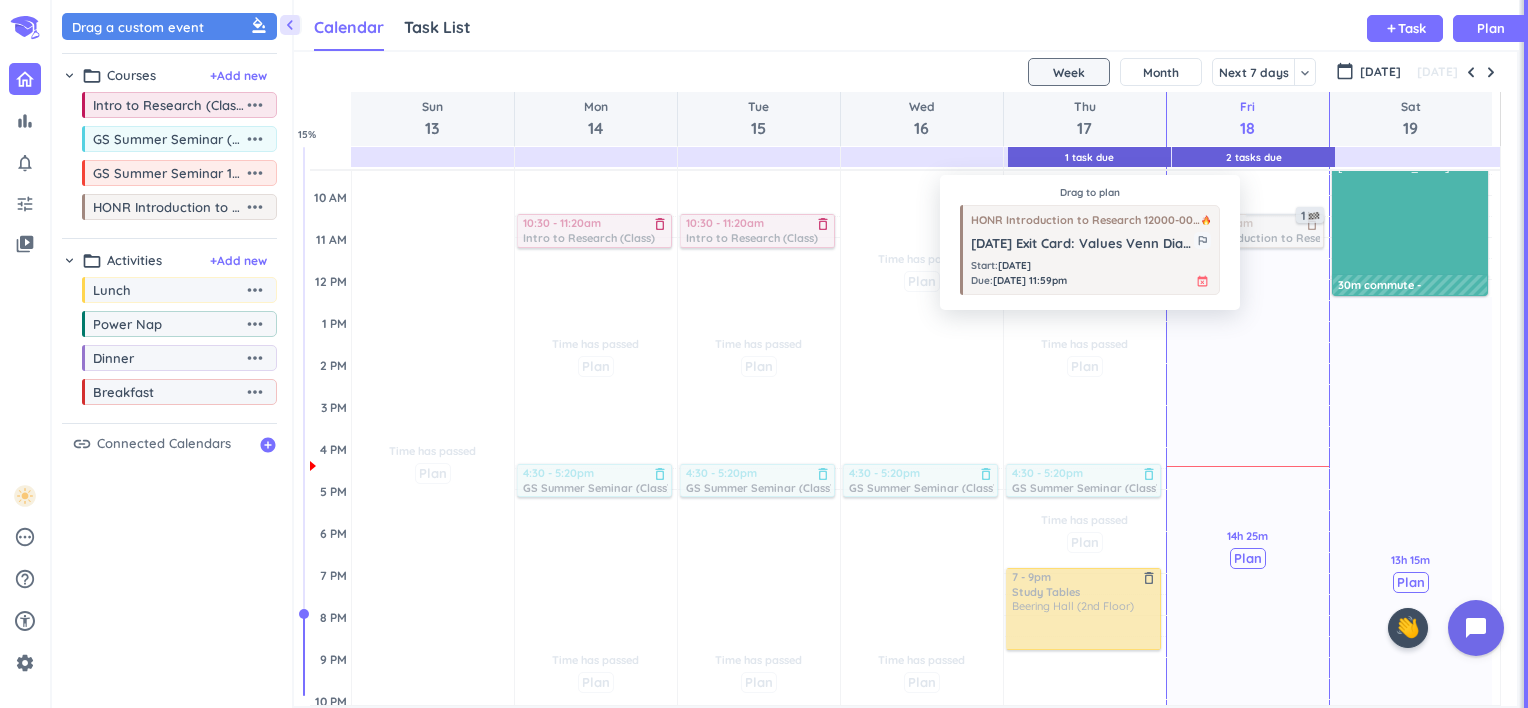 click on "Start :  [DATE] Due :  [DATE] 11:59pm event_busy" at bounding box center (1091, 273) 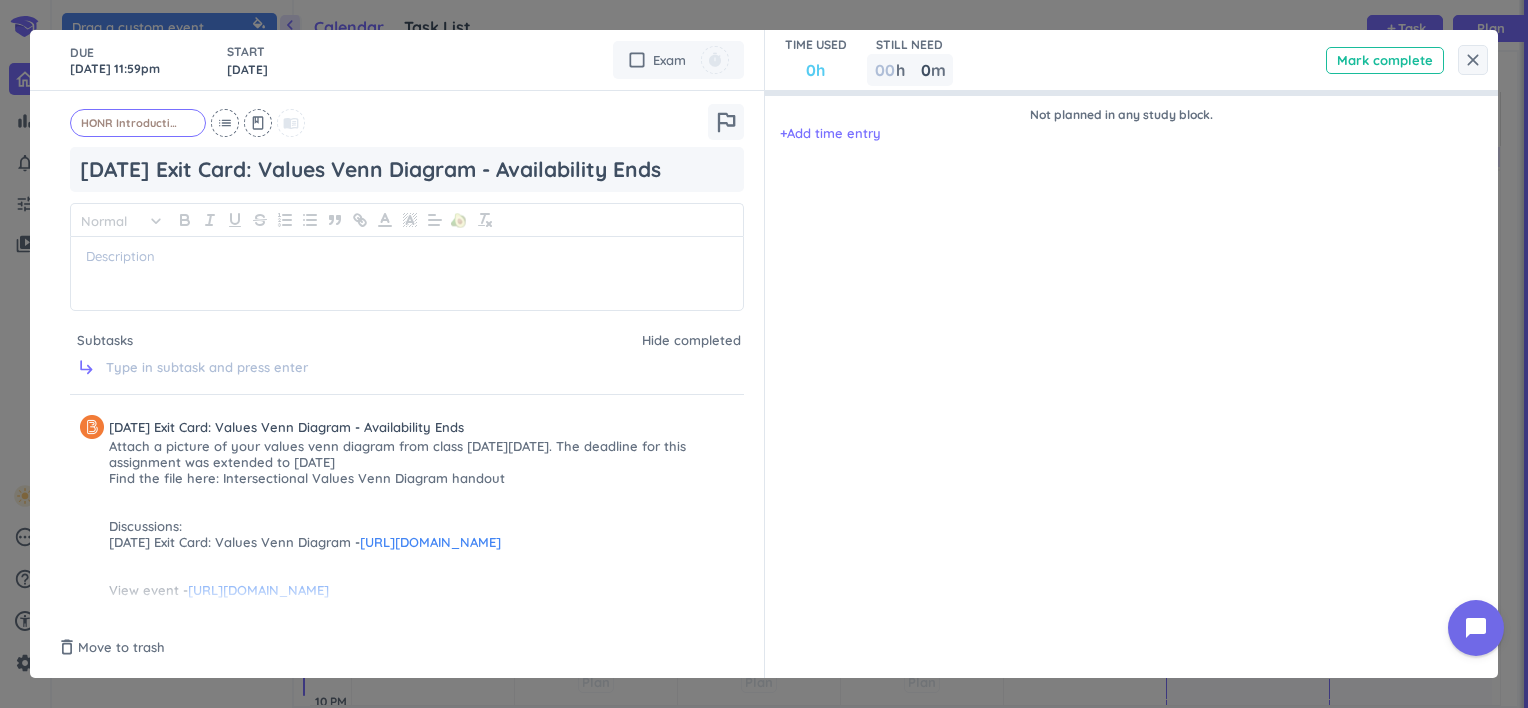 click on "Mark complete" at bounding box center (1385, 60) 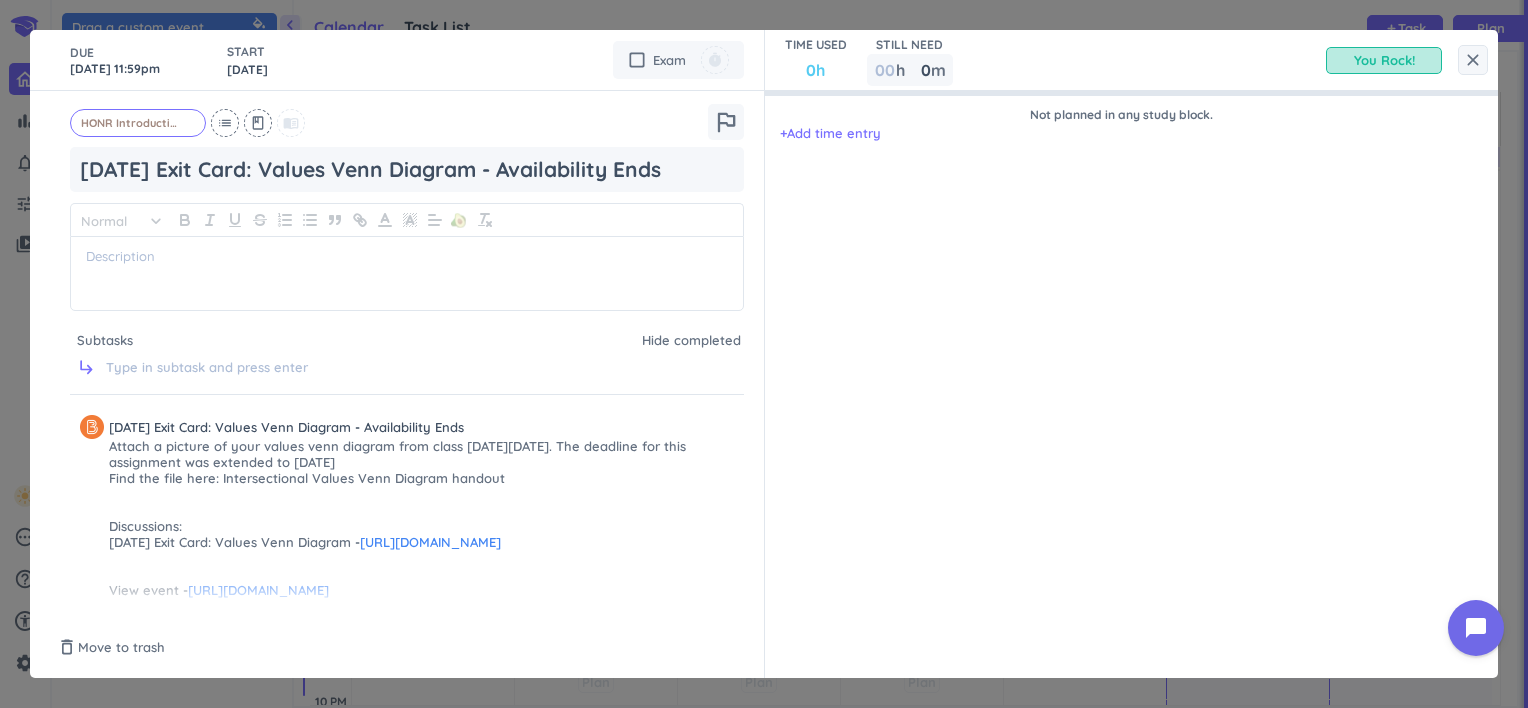 click on "close" at bounding box center [1473, 60] 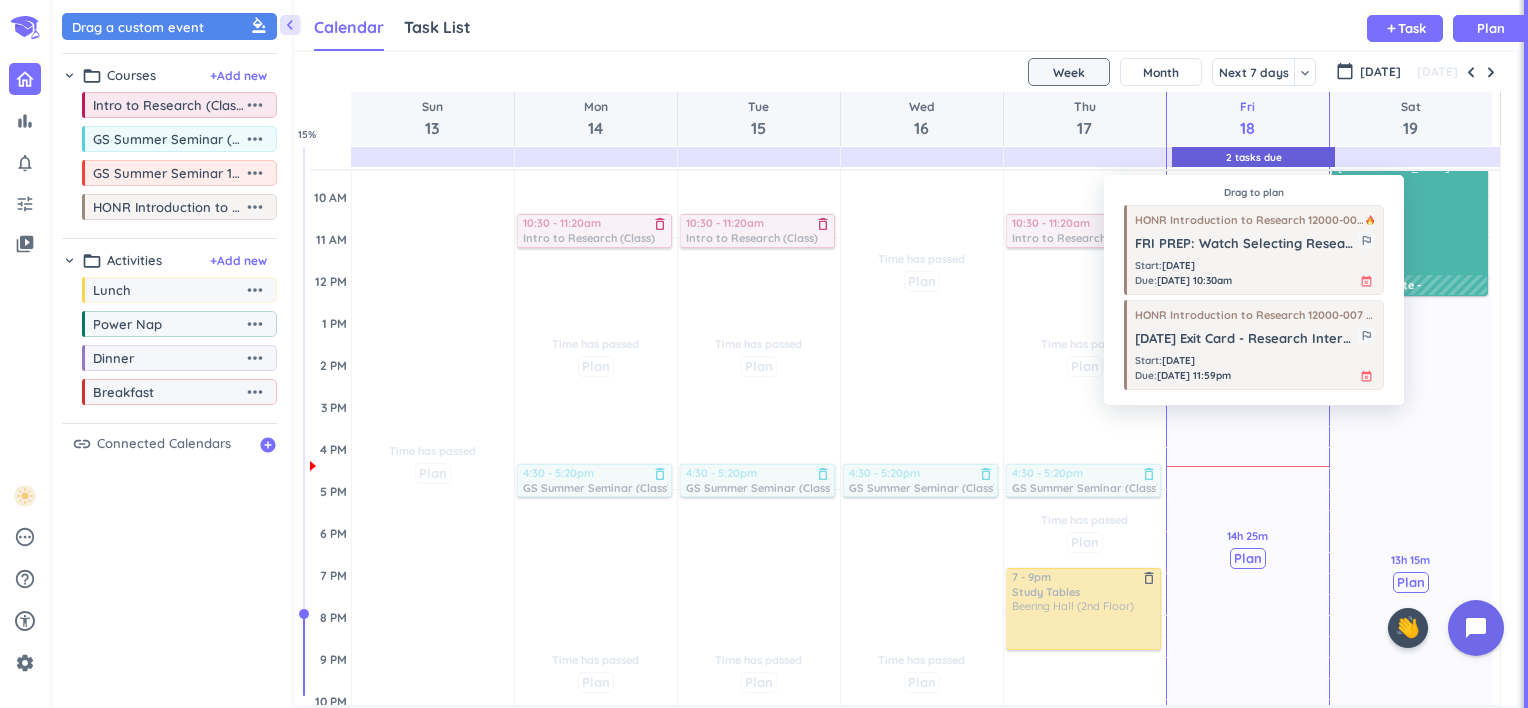 click on "2   Tasks   Due" at bounding box center (1254, 157) 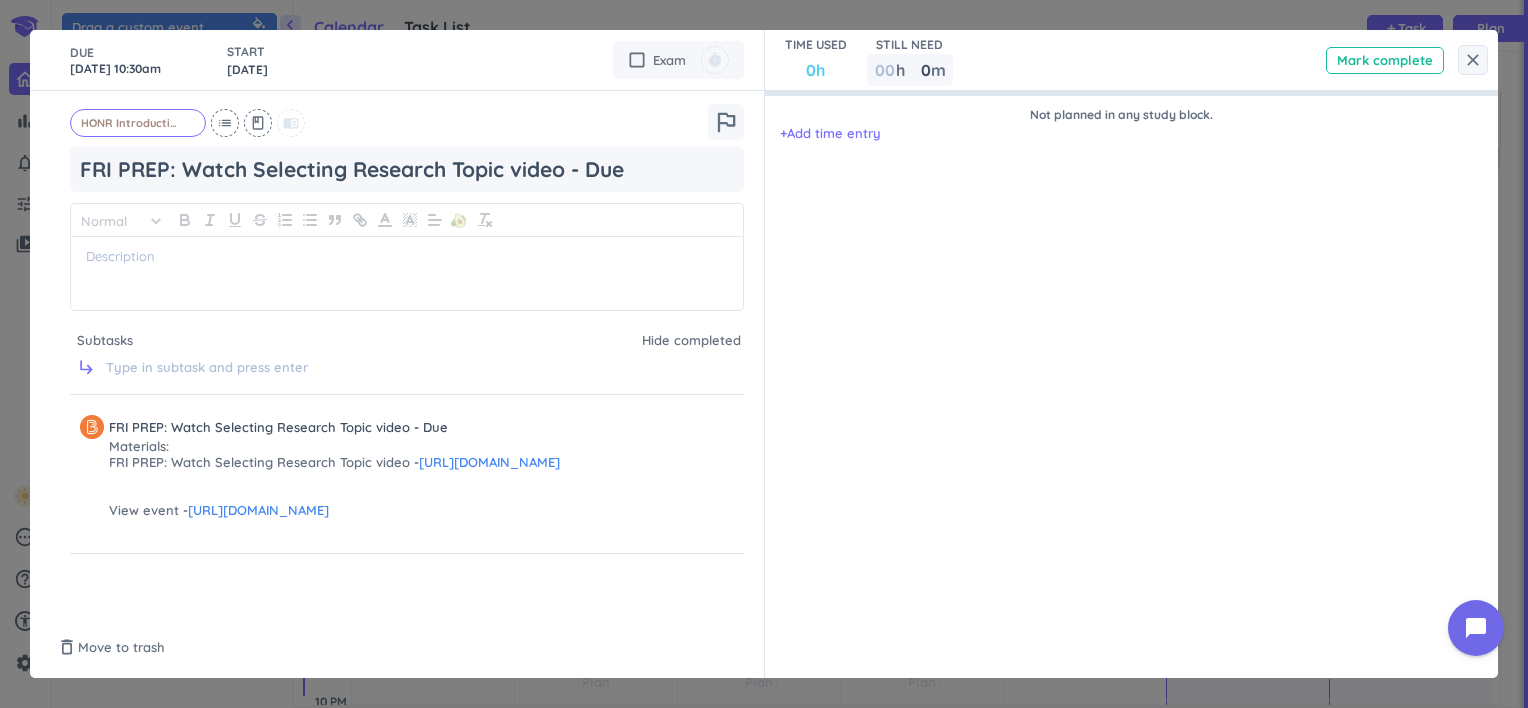 click on "Mark complete" at bounding box center [1385, 60] 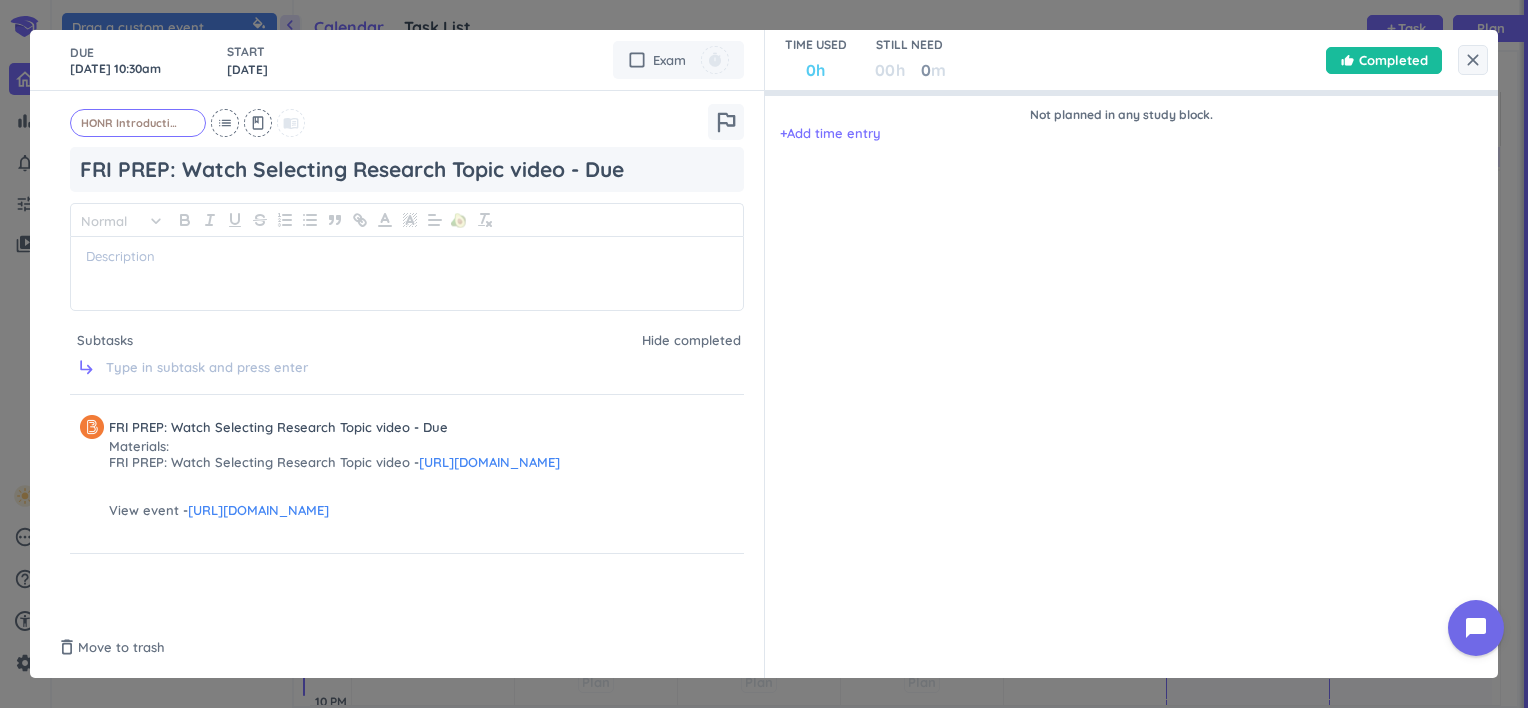 click on "close" at bounding box center (1473, 60) 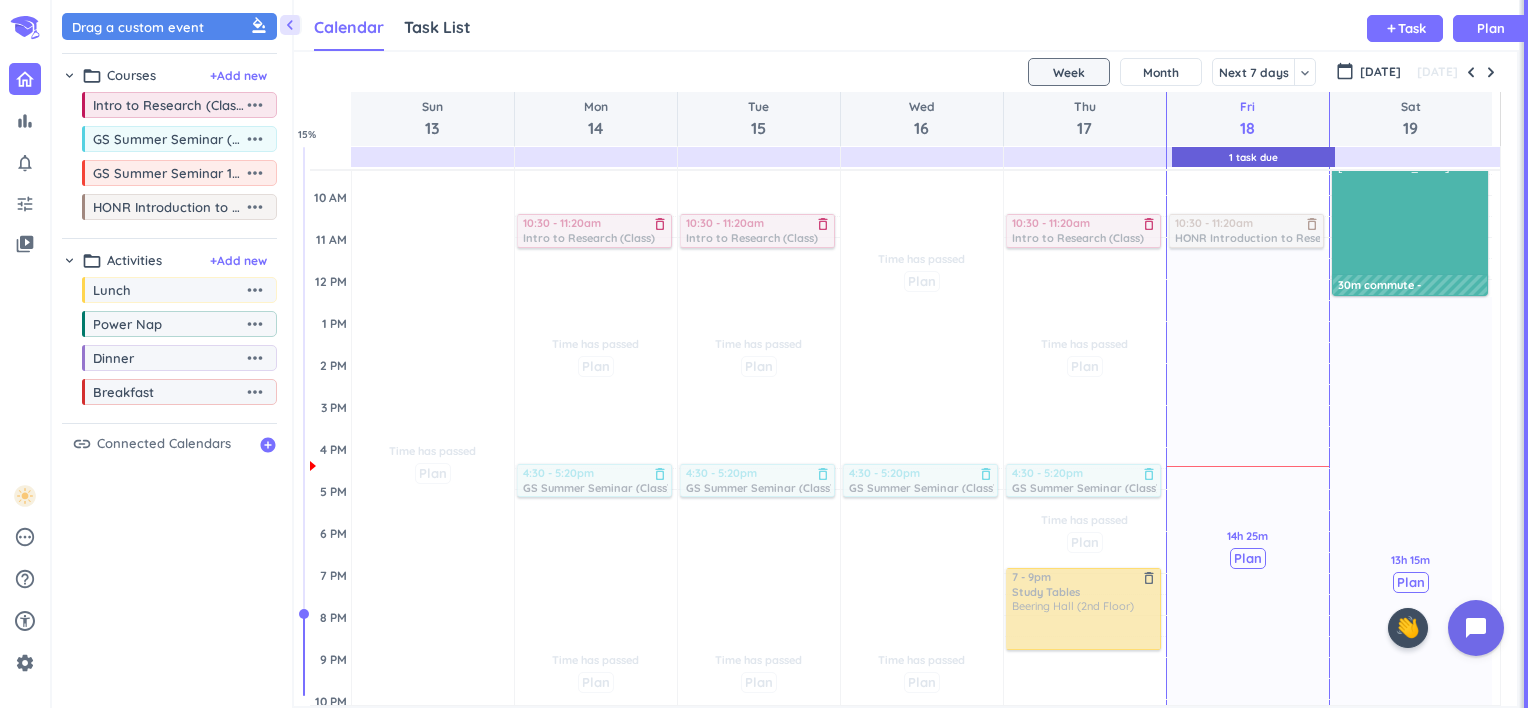 click on "1   Task   Due" at bounding box center (1253, 157) 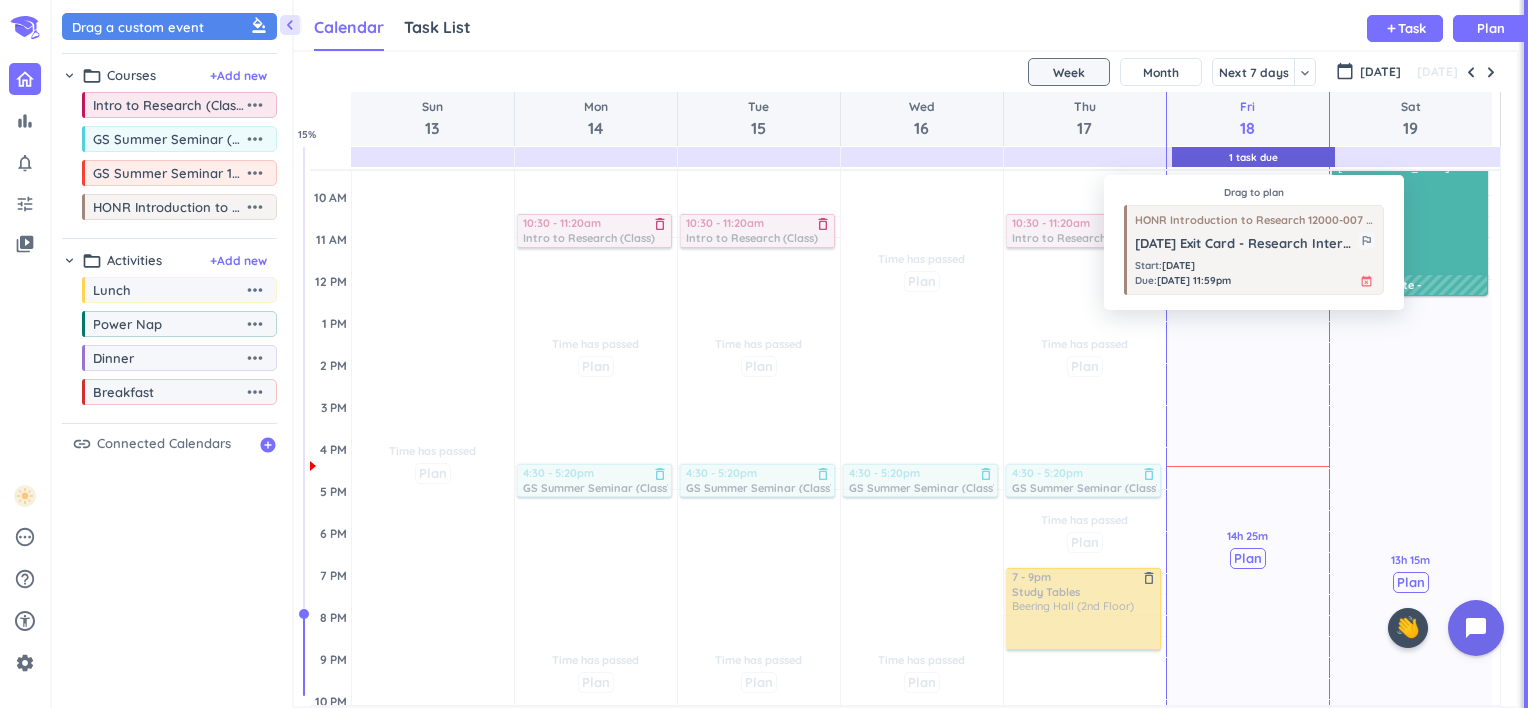 click on "[DATE] Exit Card - Research Interests - Availability Ends outlined_flag" at bounding box center (1255, 241) 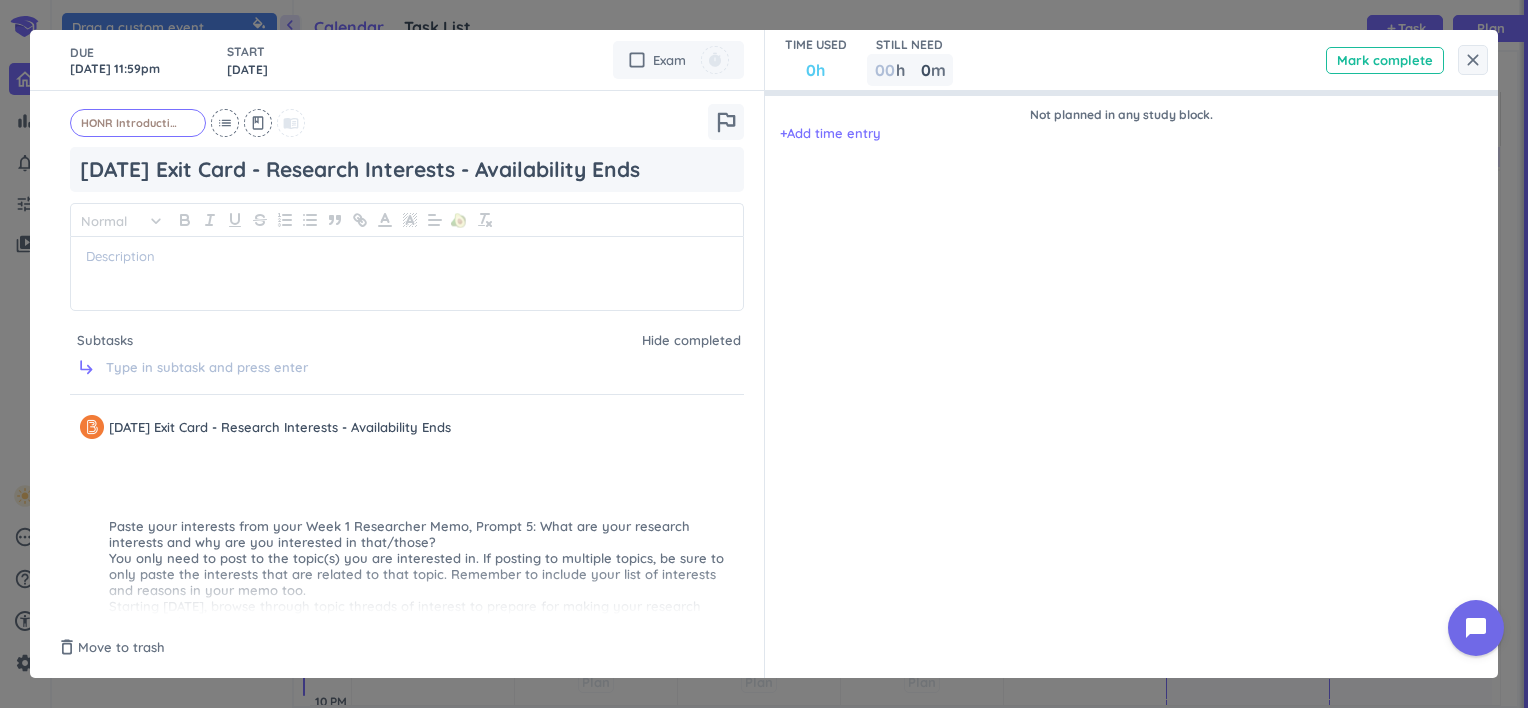 drag, startPoint x: 1009, startPoint y: 392, endPoint x: 1000, endPoint y: 398, distance: 10.816654 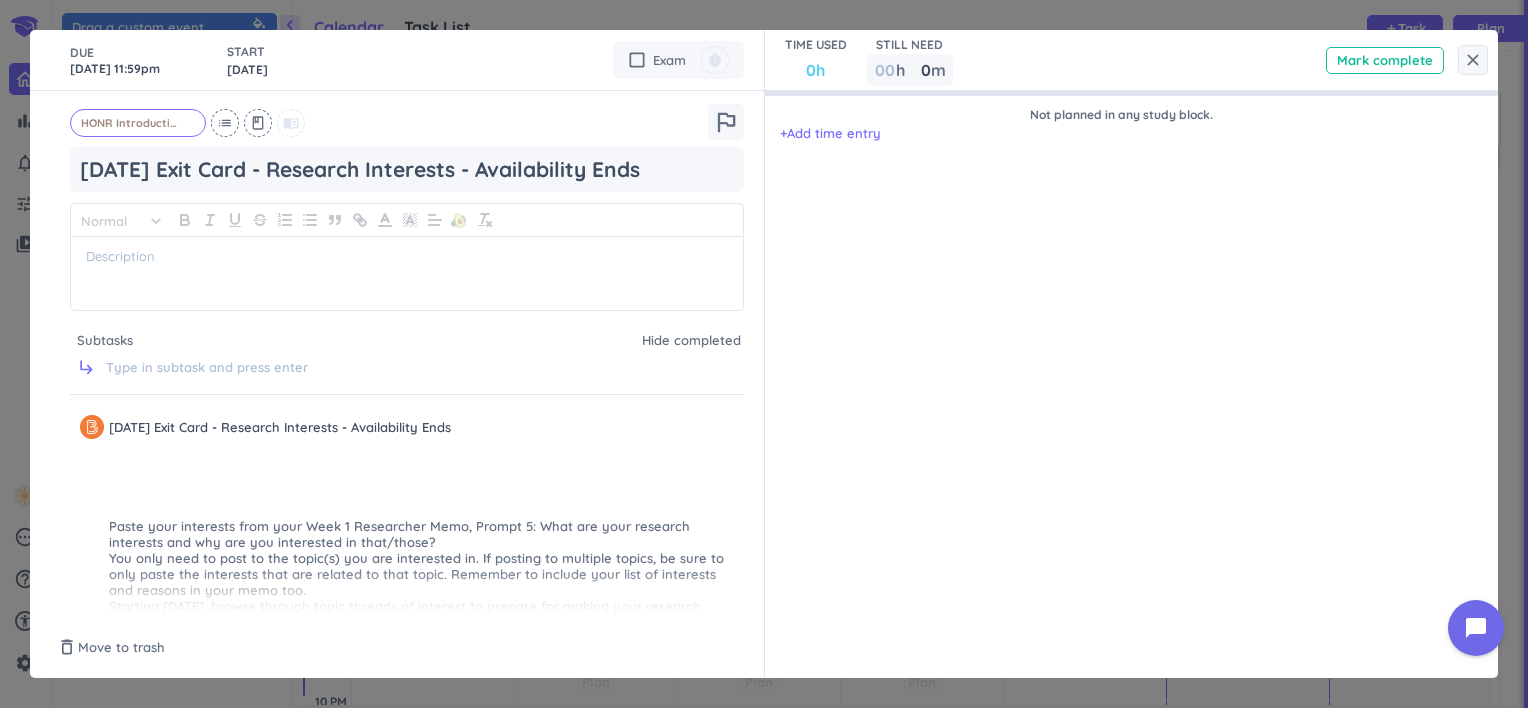 click on "Not planned in any study block. +  Add time entry" at bounding box center (1122, 354) 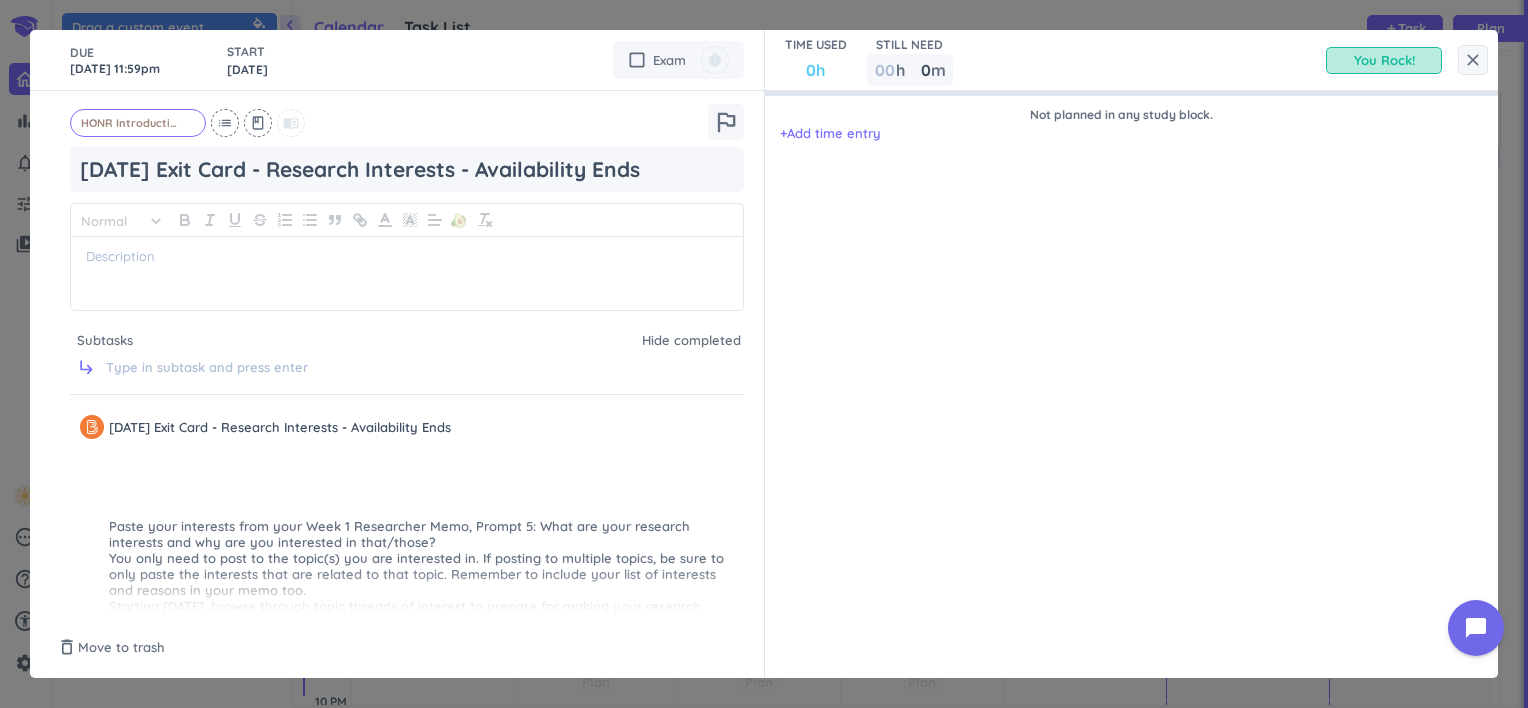 click on "close" at bounding box center [1473, 60] 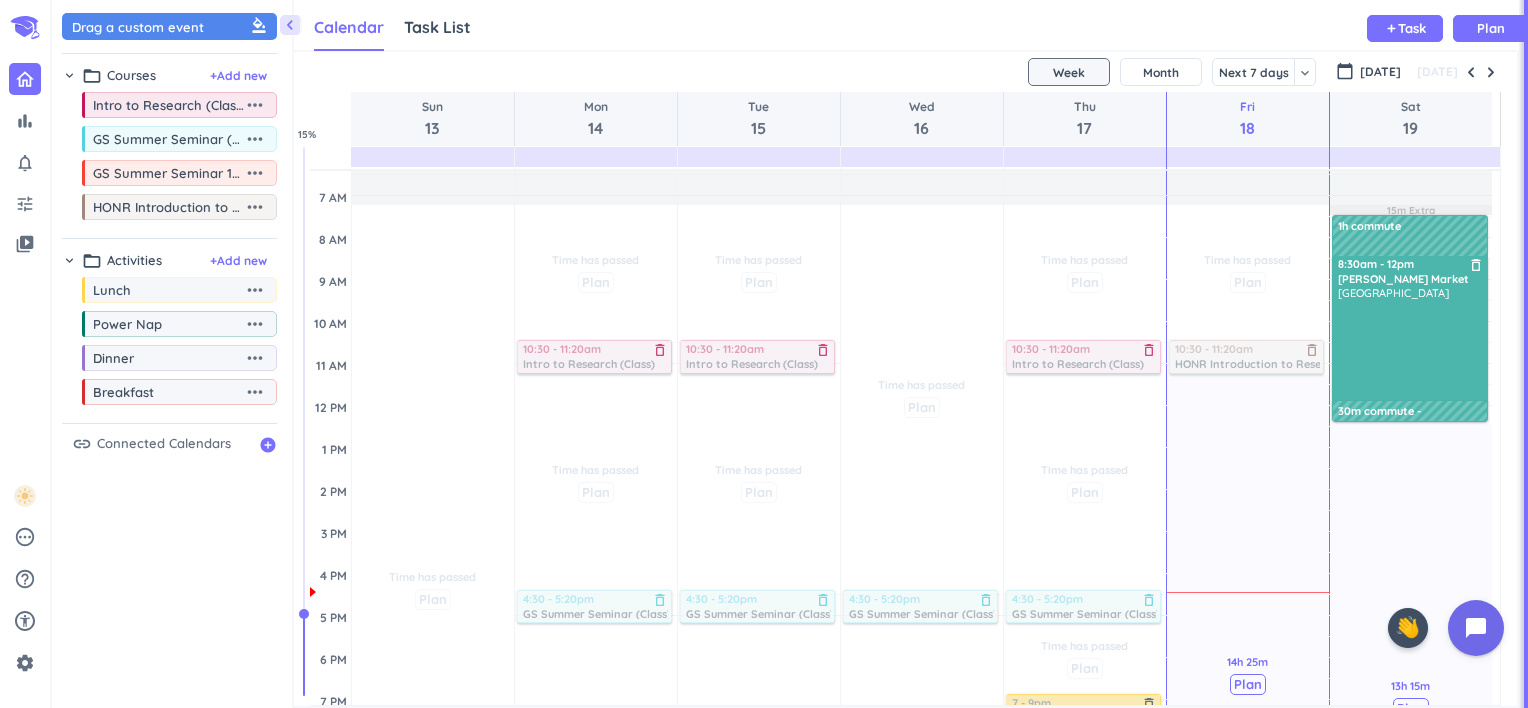 scroll, scrollTop: 90, scrollLeft: 0, axis: vertical 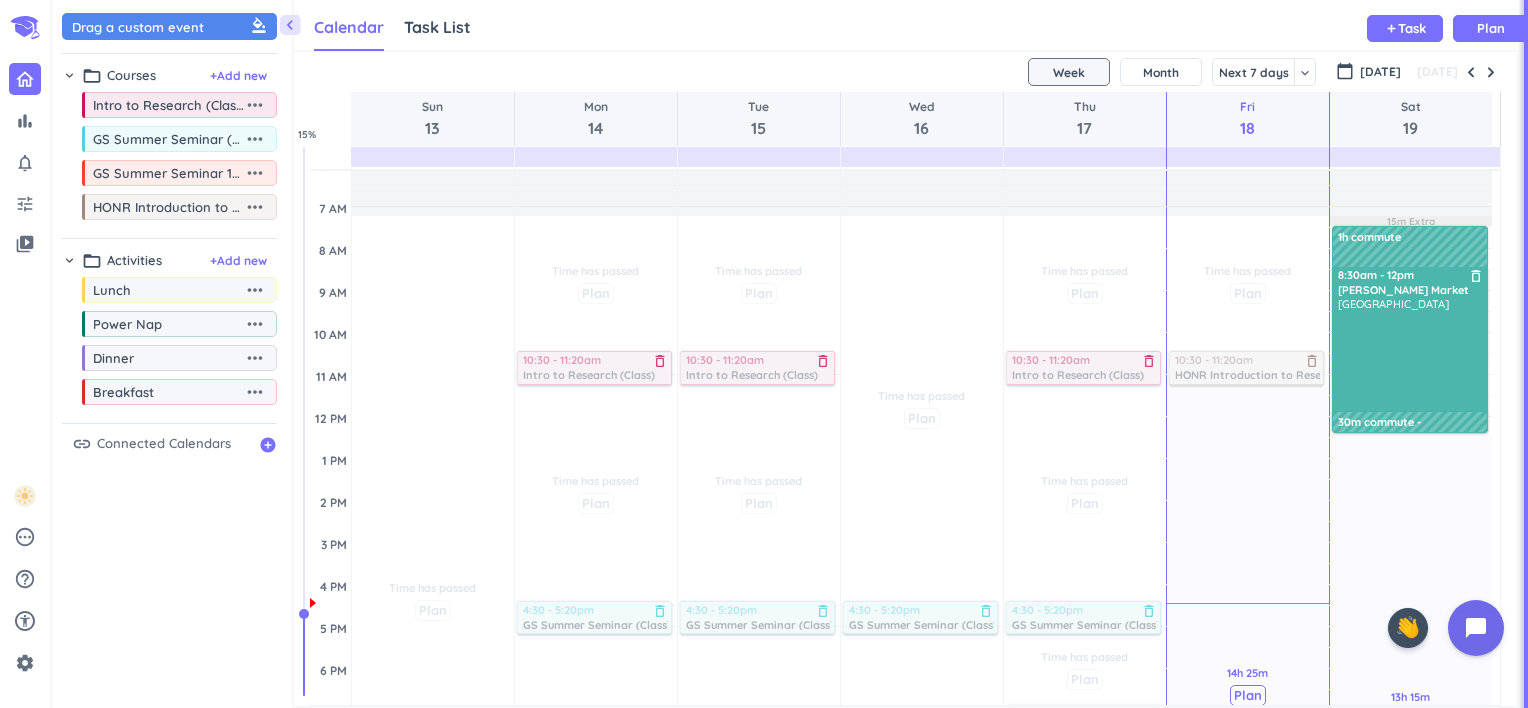 click at bounding box center (1491, 72) 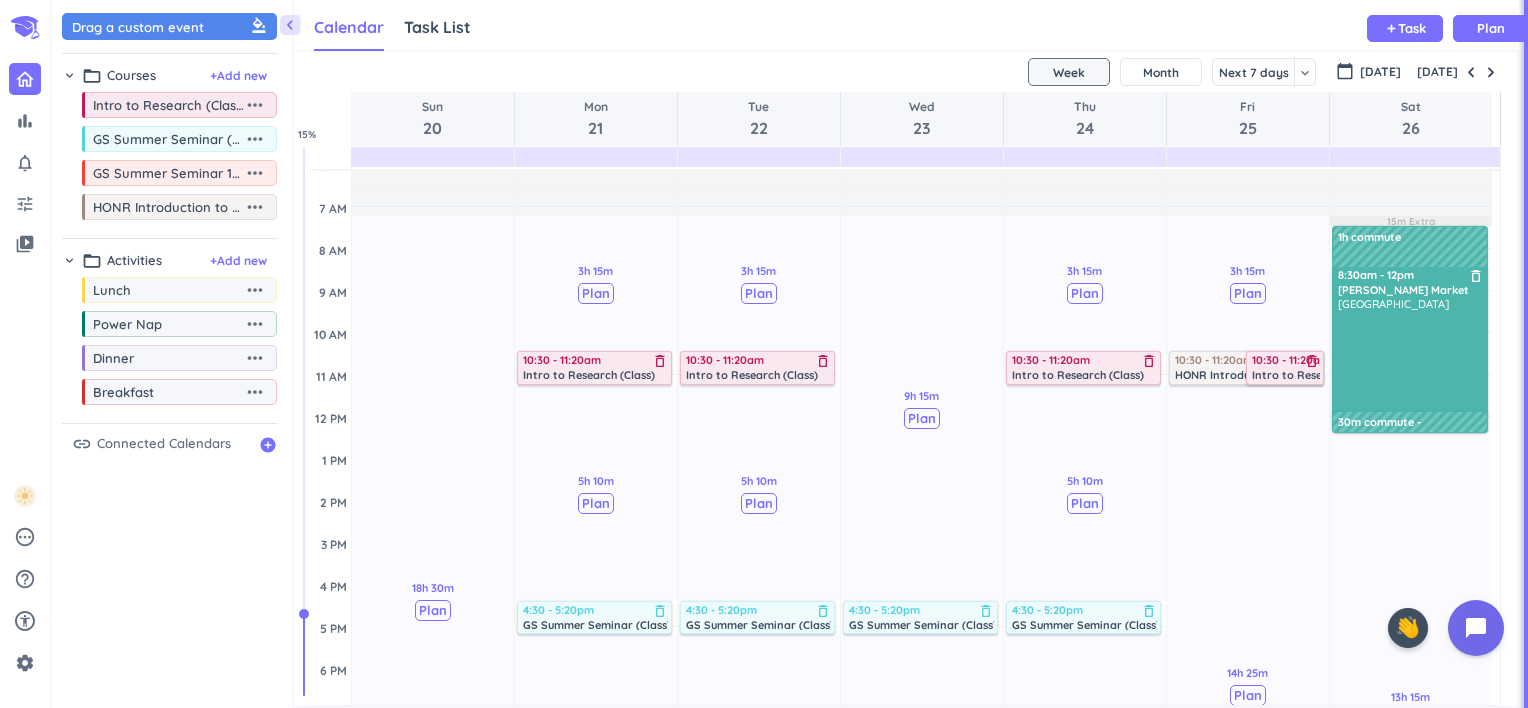 scroll, scrollTop: 84, scrollLeft: 0, axis: vertical 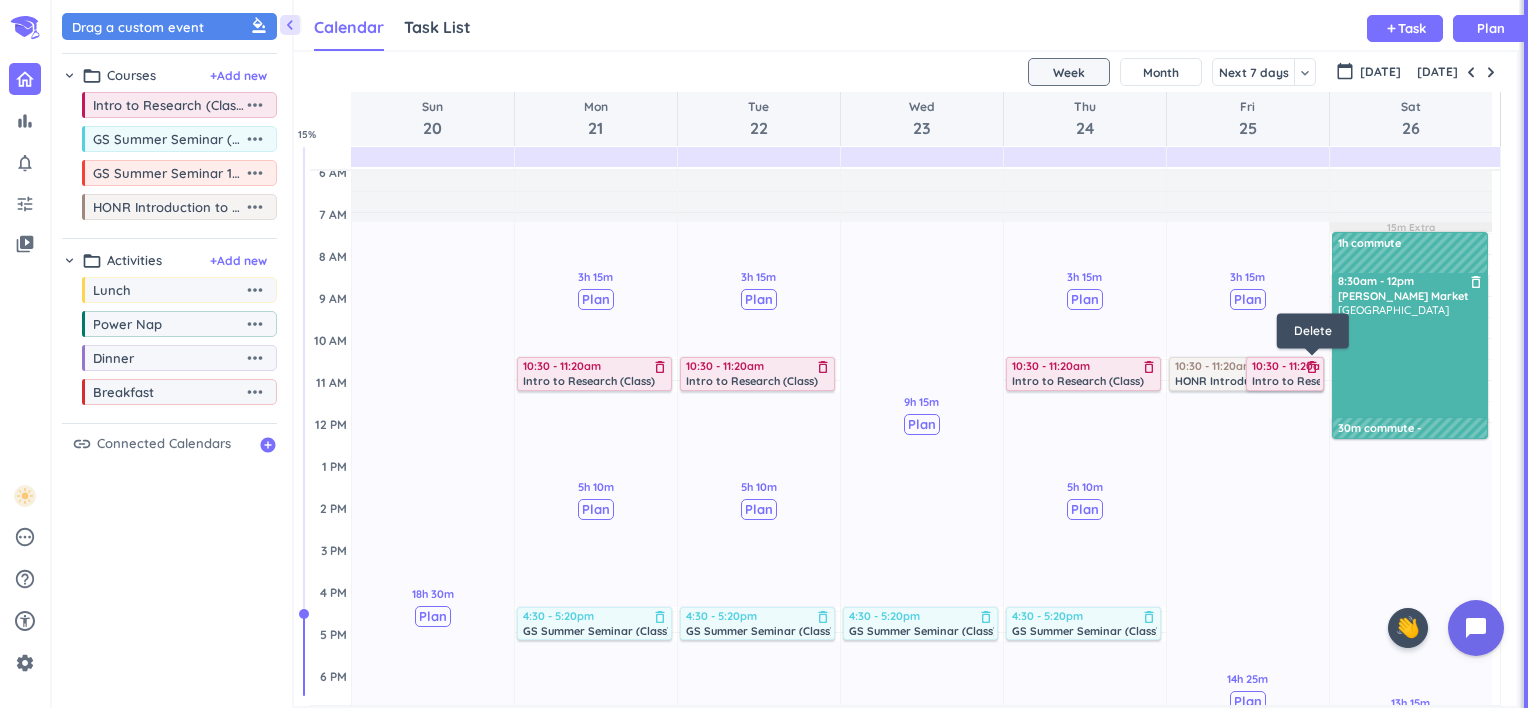 click on "delete_outline" at bounding box center (1312, 367) 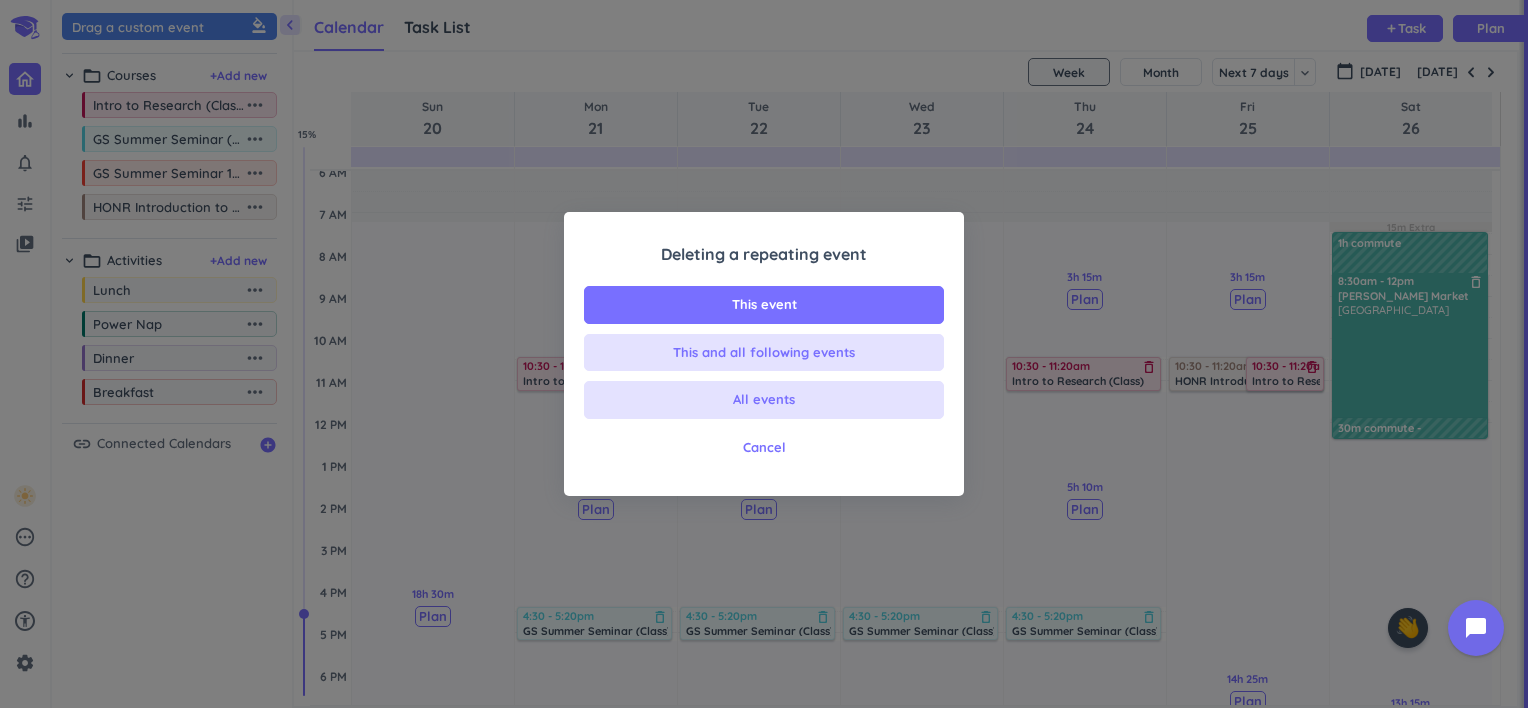 click on "This event" at bounding box center (764, 305) 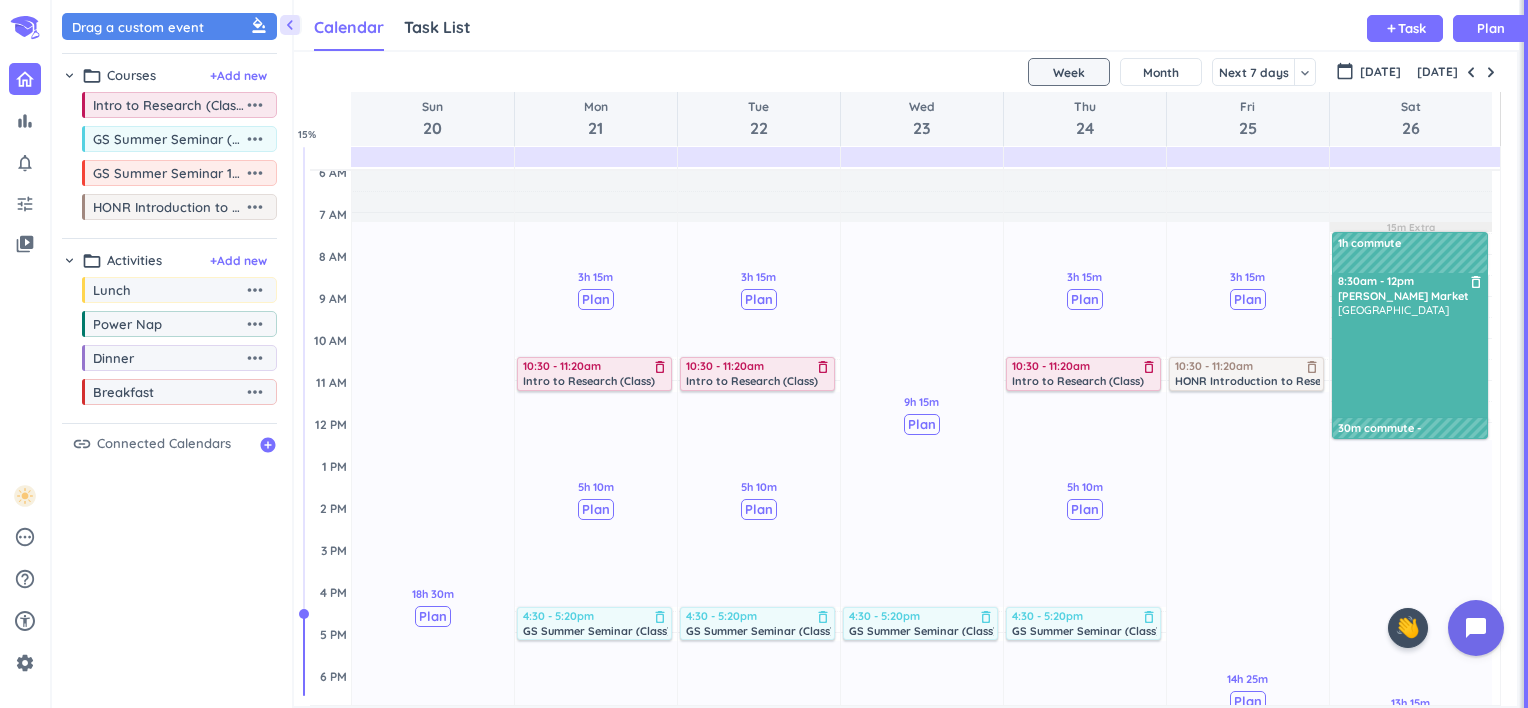 click at bounding box center [1491, 72] 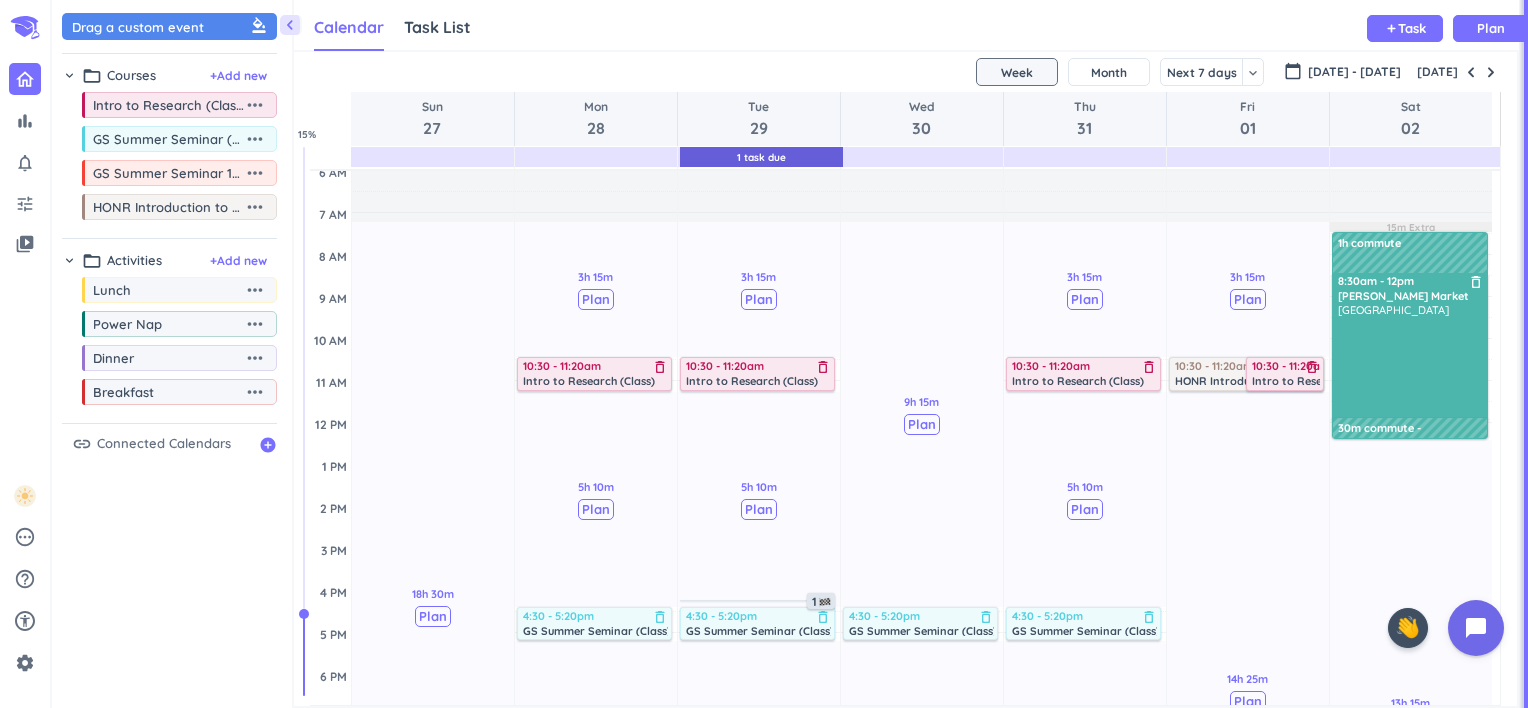 click on "delete_outline" at bounding box center (1312, 367) 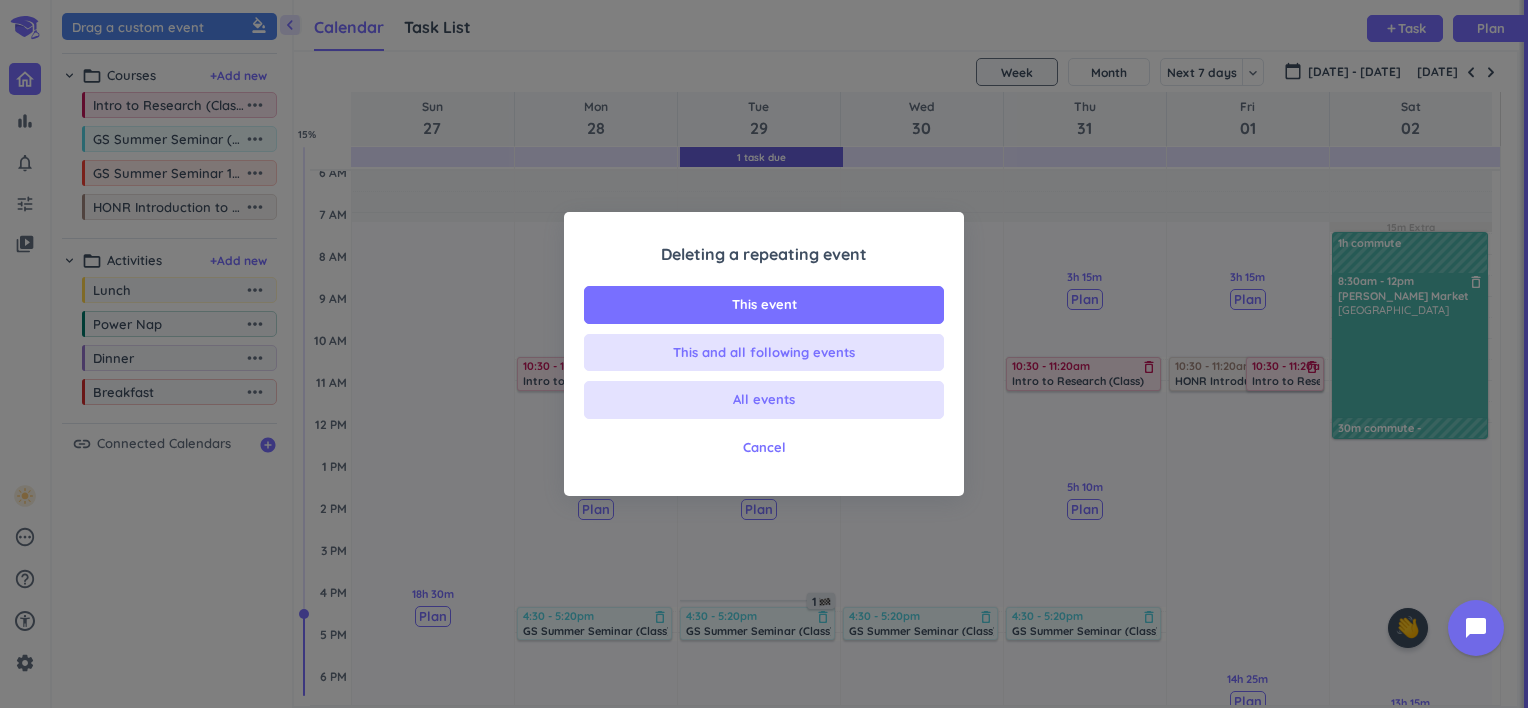 click on "This event" at bounding box center (764, 305) 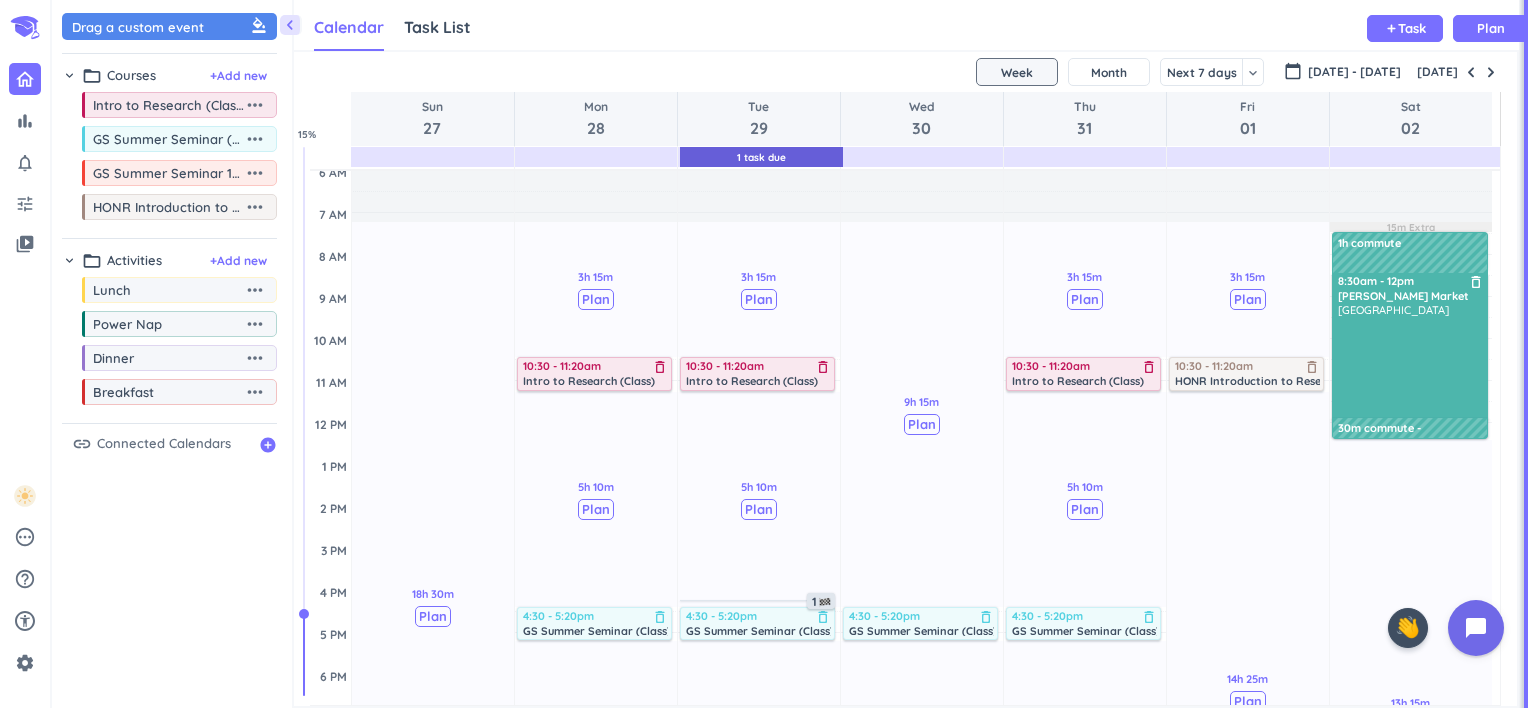 click at bounding box center (1491, 72) 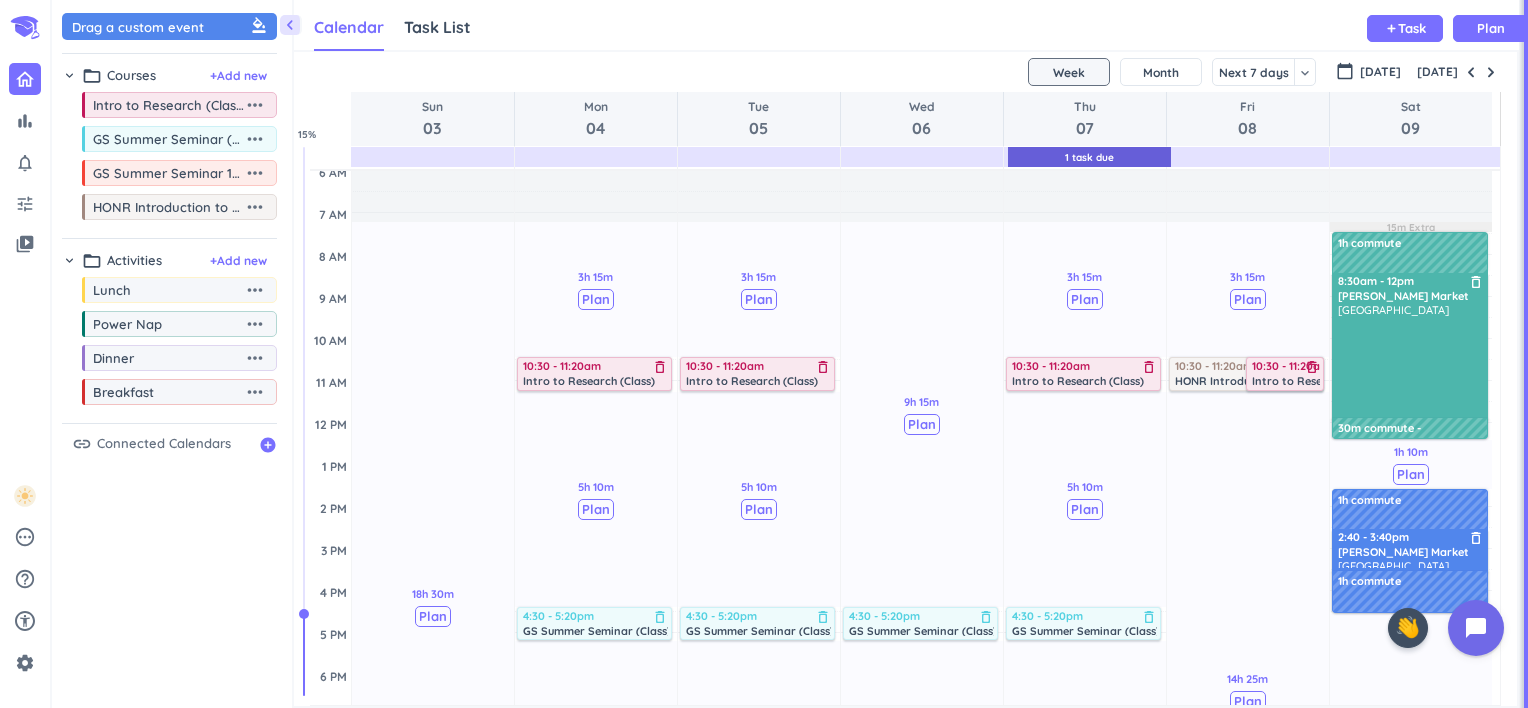 click on "delete_outline" at bounding box center [1312, 367] 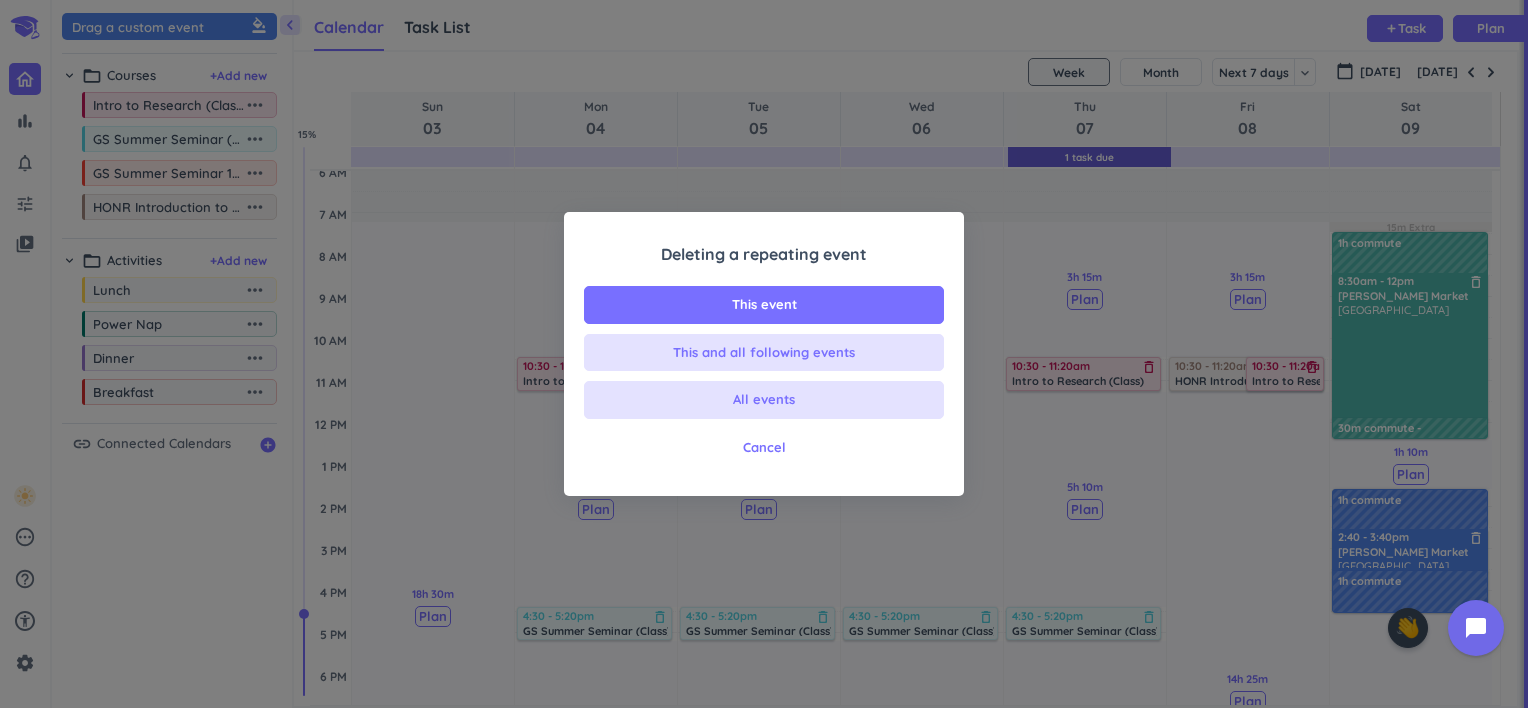 click on "This event" at bounding box center (764, 305) 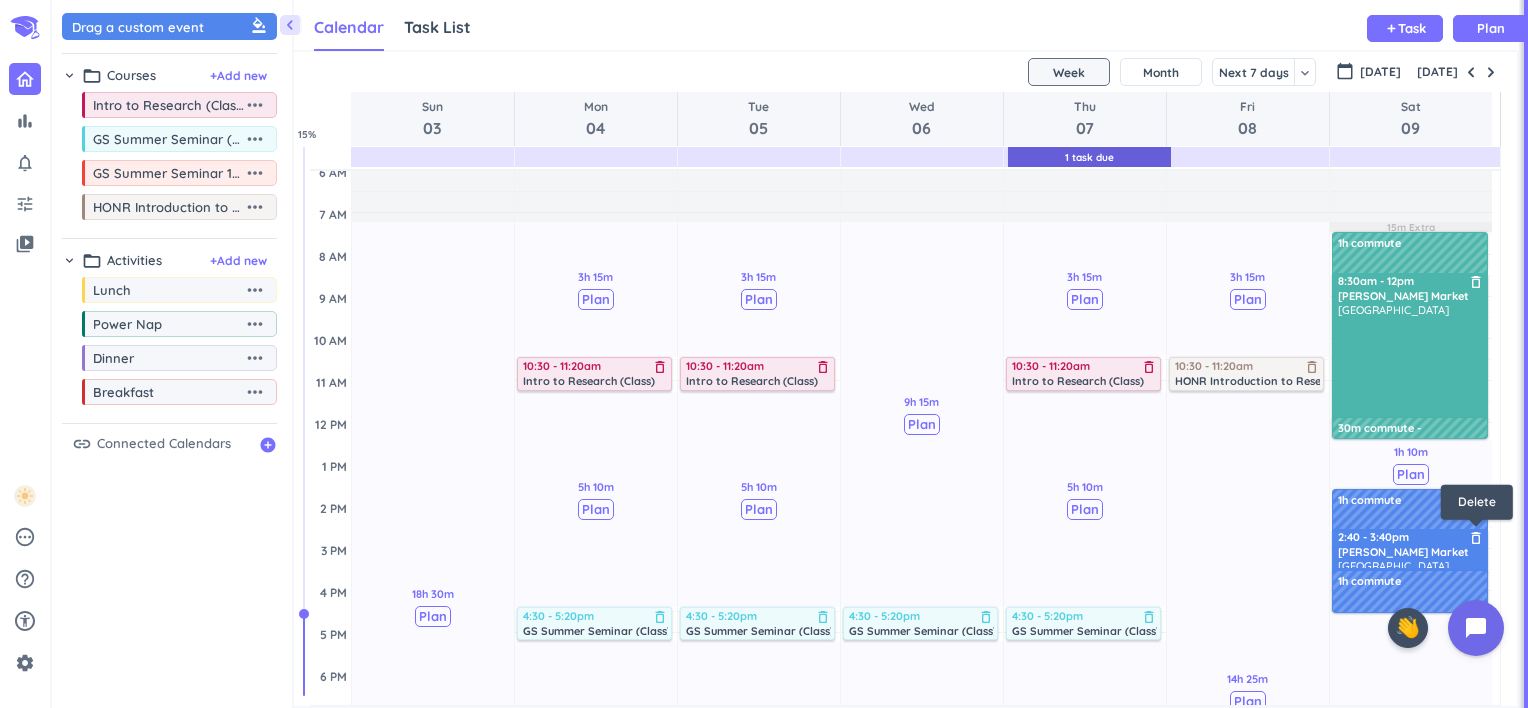 click on "delete_outline" at bounding box center (1476, 538) 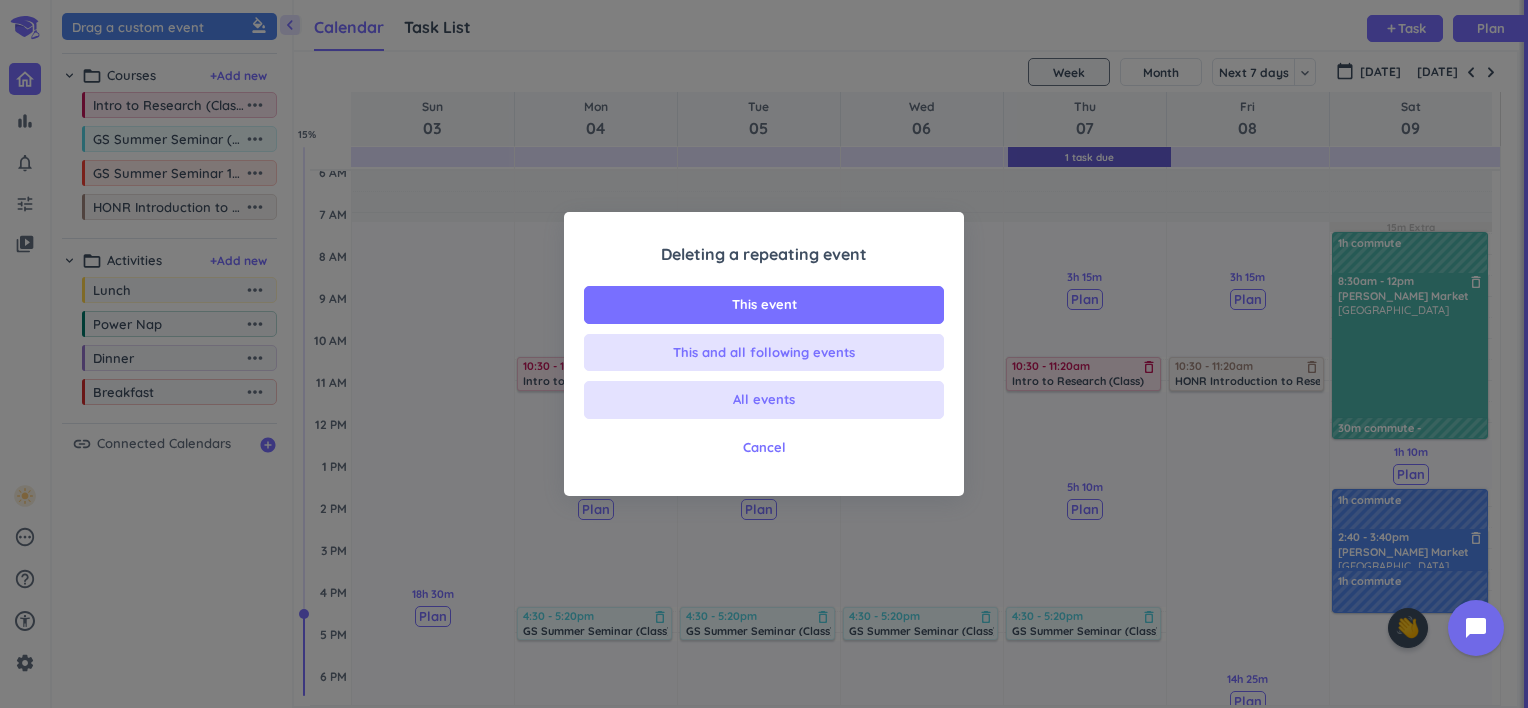 click on "This event" at bounding box center (764, 305) 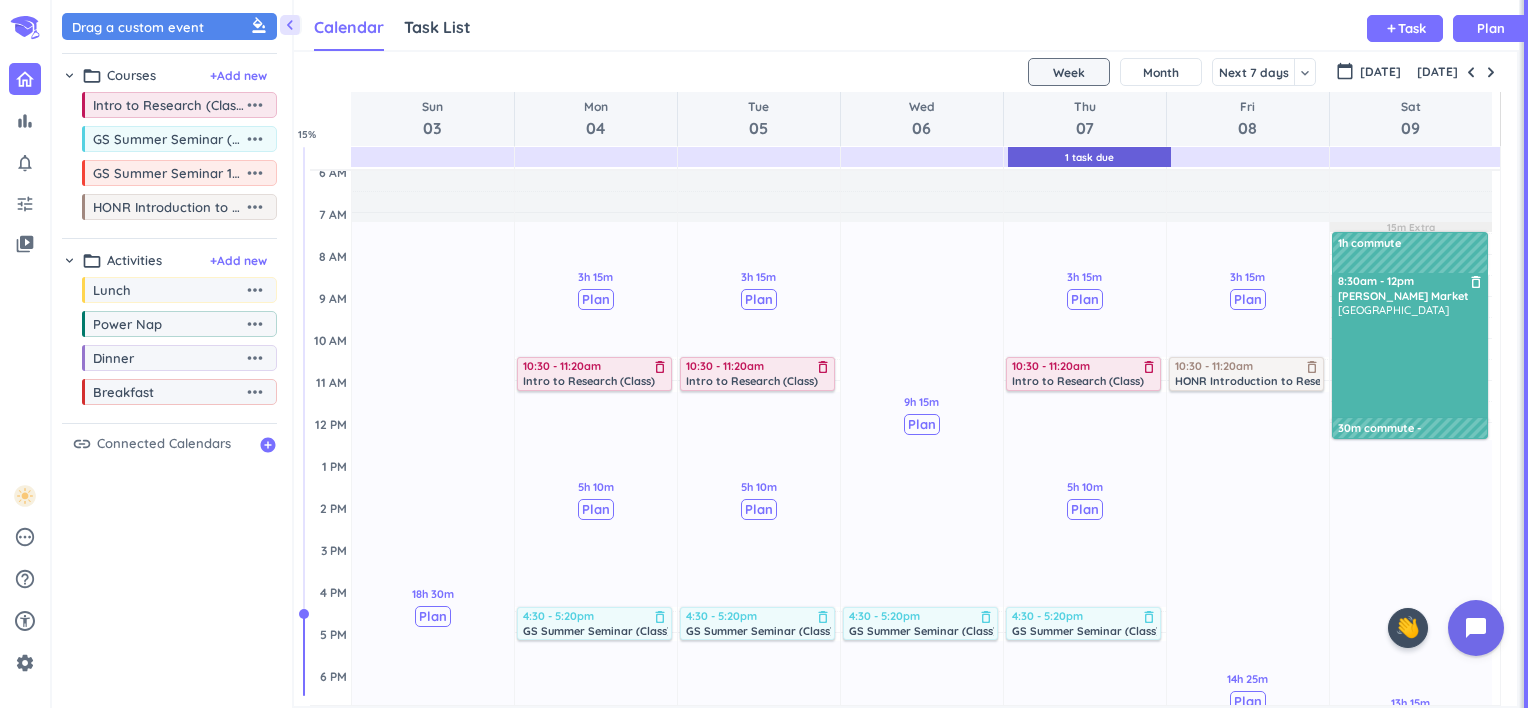 click at bounding box center (1491, 72) 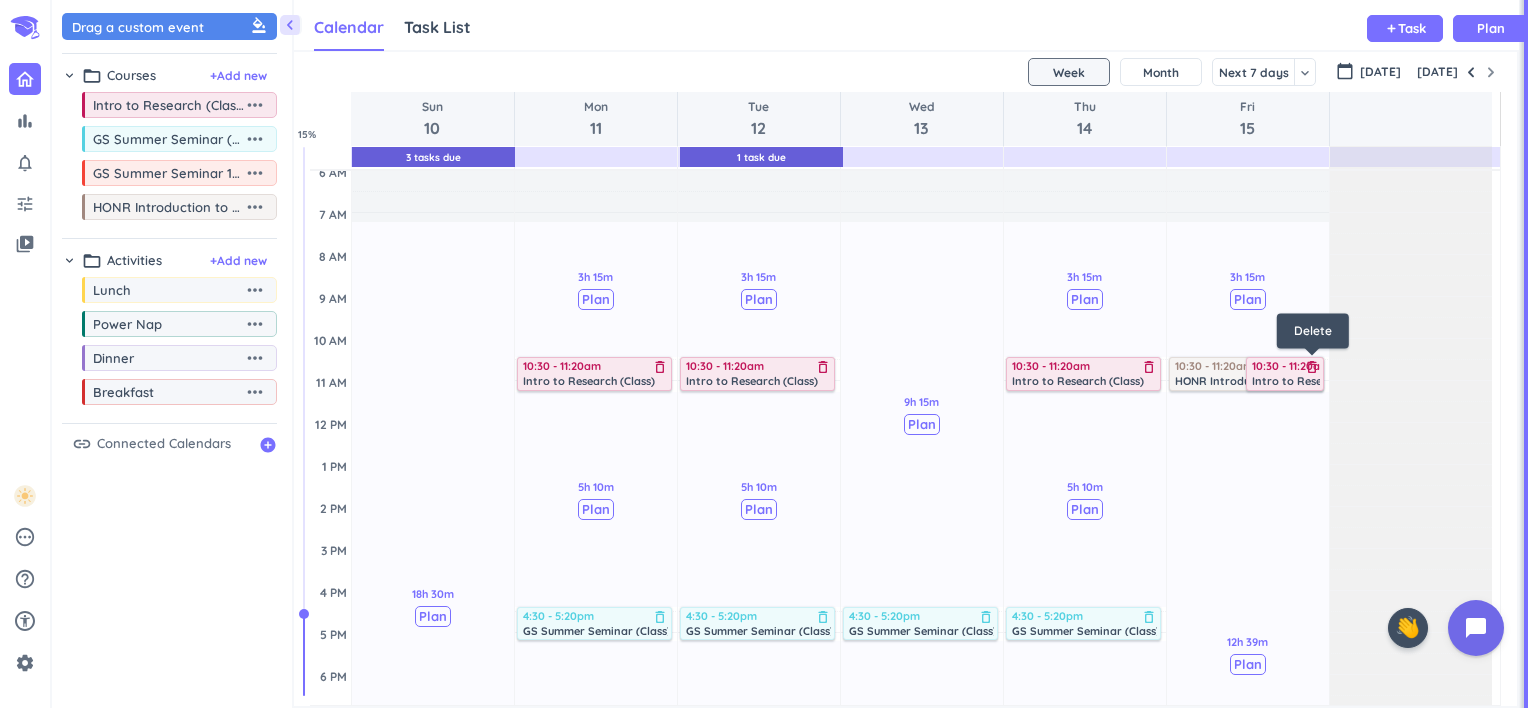 click on "delete_outline" at bounding box center [1312, 367] 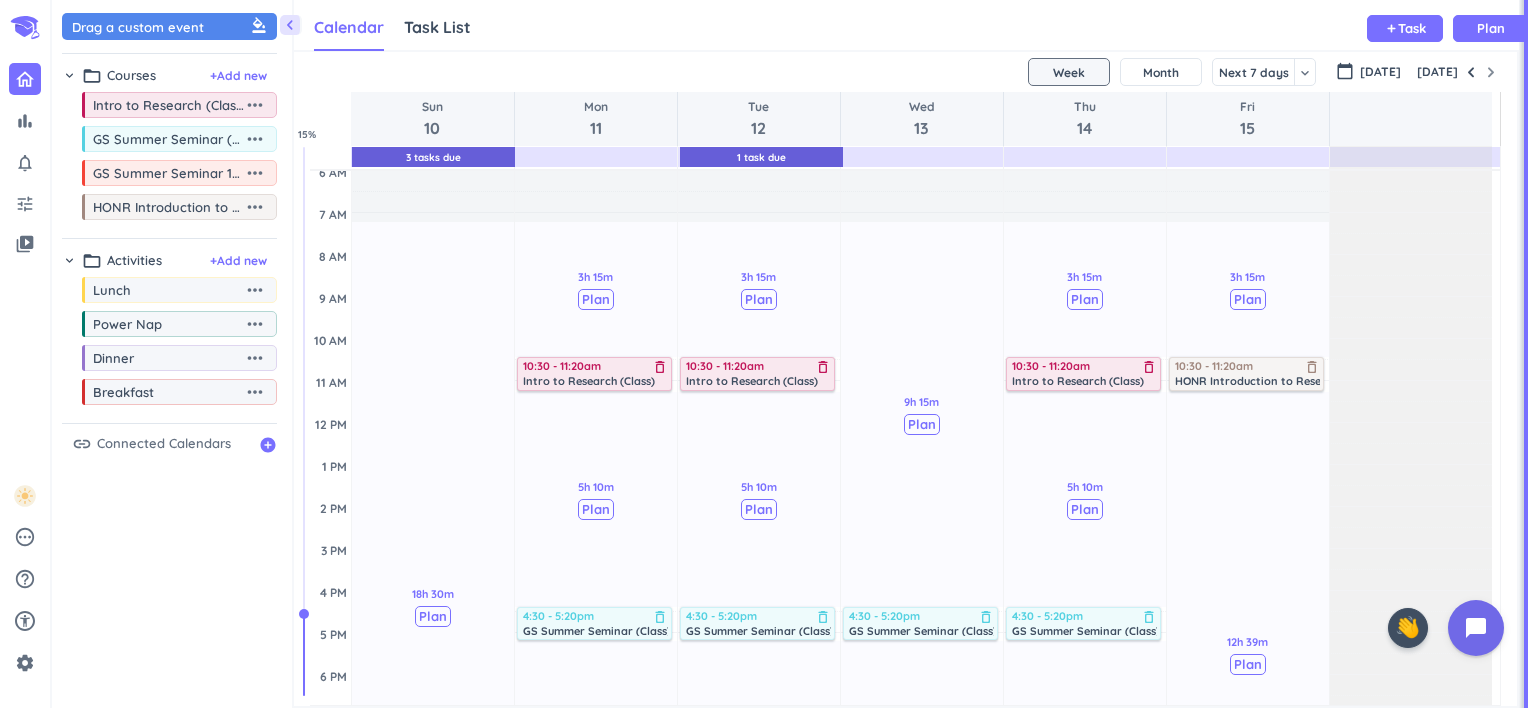 click at bounding box center (1471, 72) 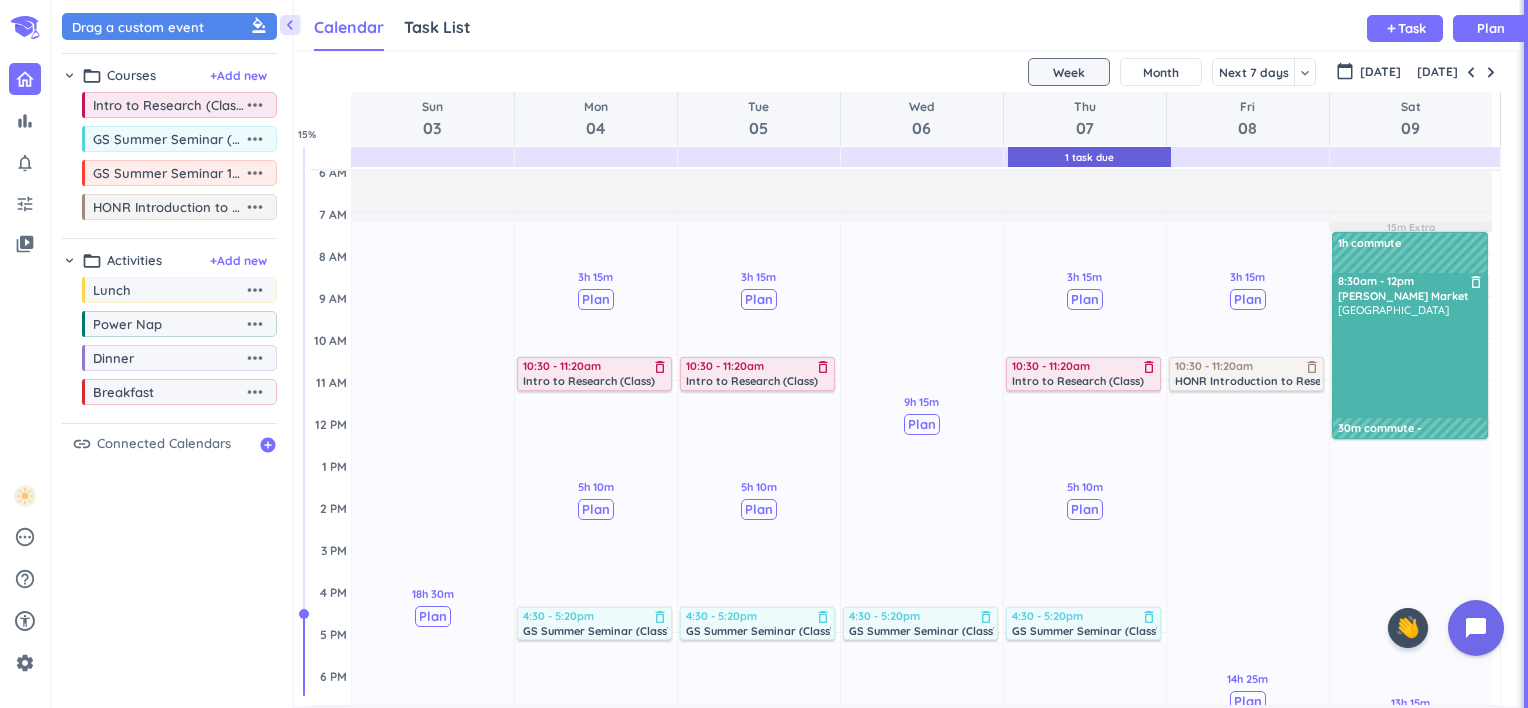 click at bounding box center (1471, 72) 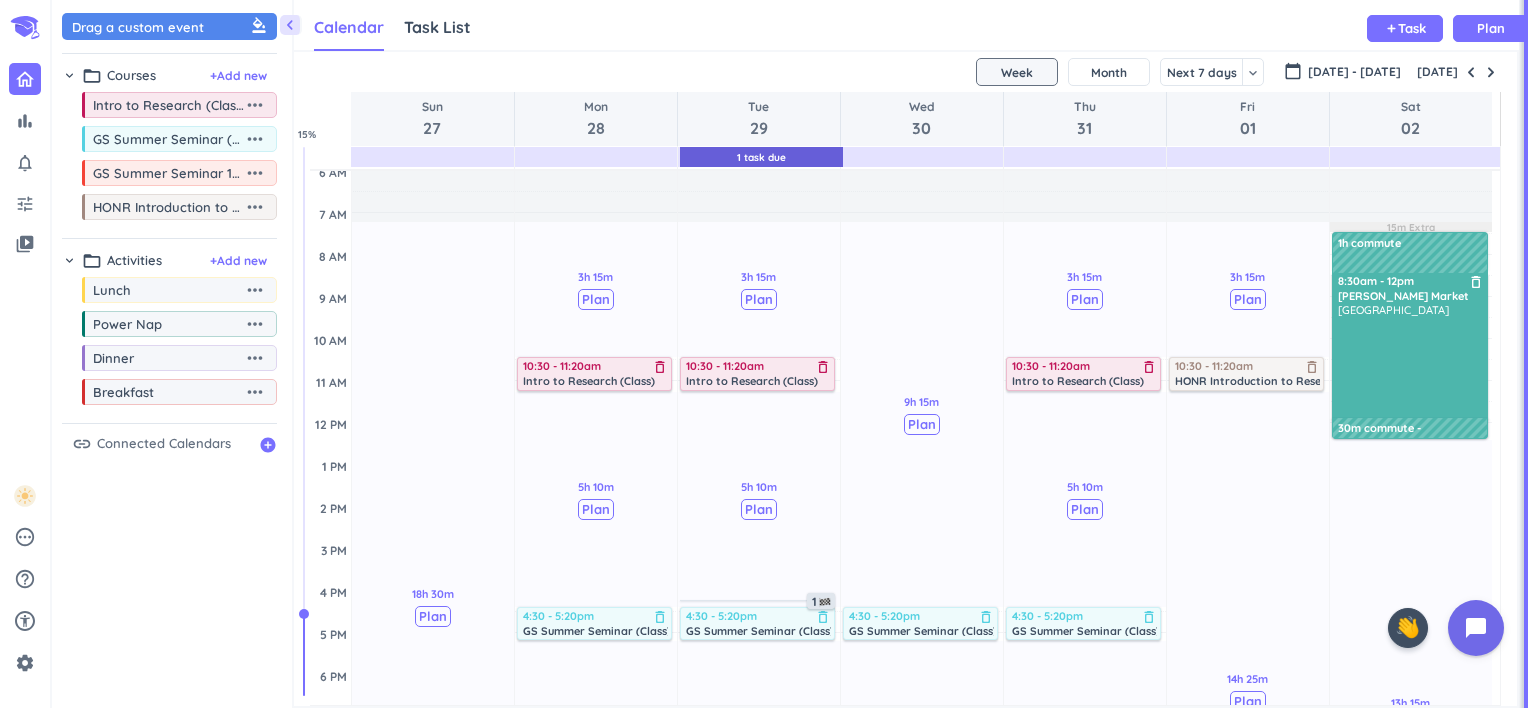 click at bounding box center [1471, 72] 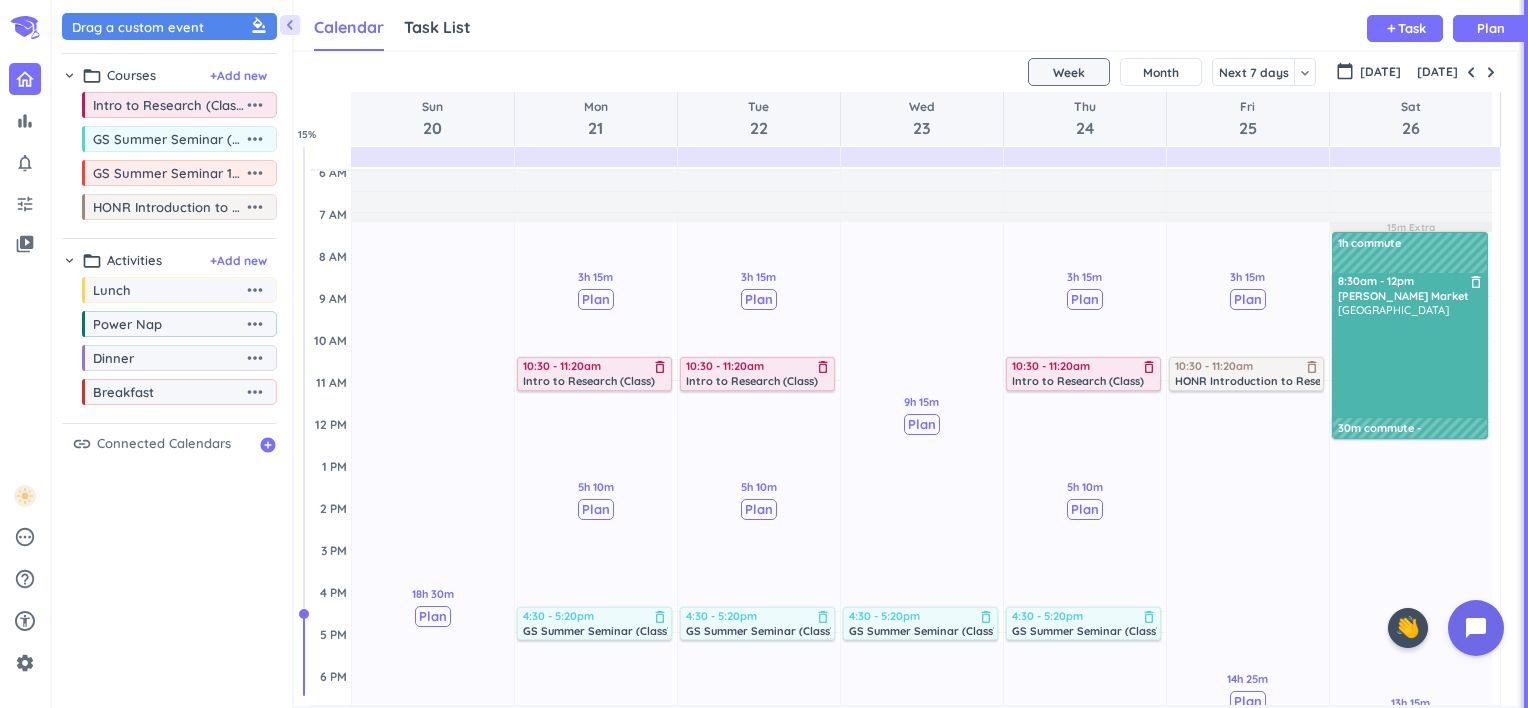 click at bounding box center [1491, 72] 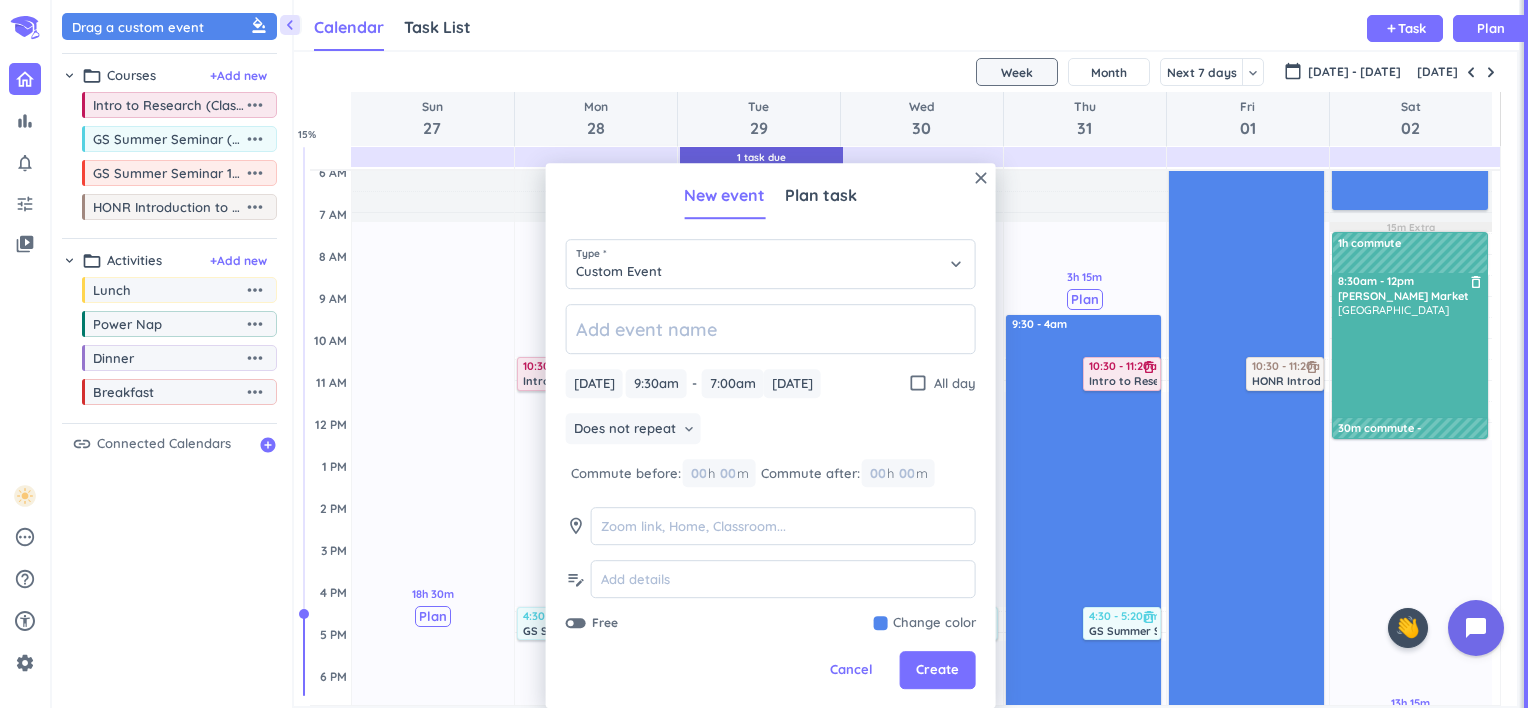 click on "close" at bounding box center (981, 178) 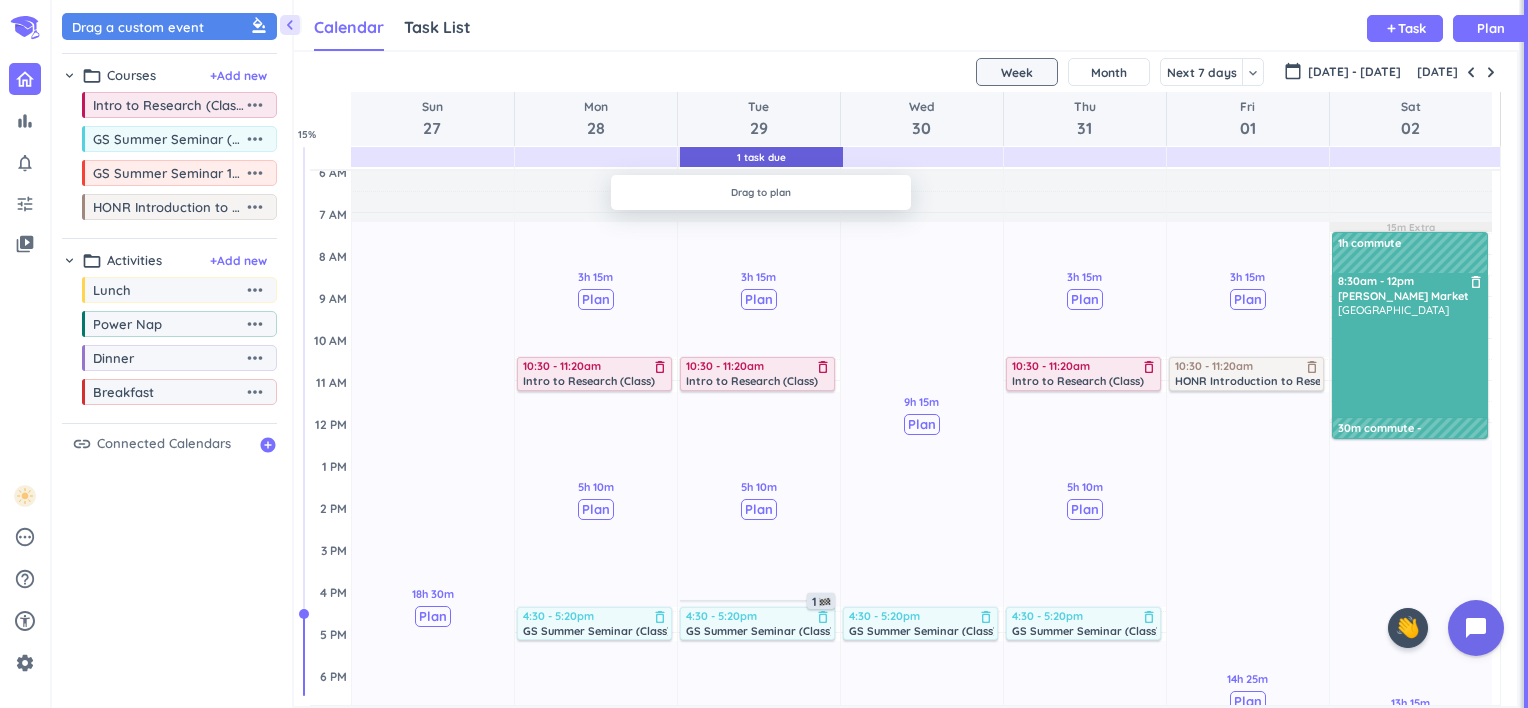 click on "1   Task   Due" at bounding box center (761, 157) 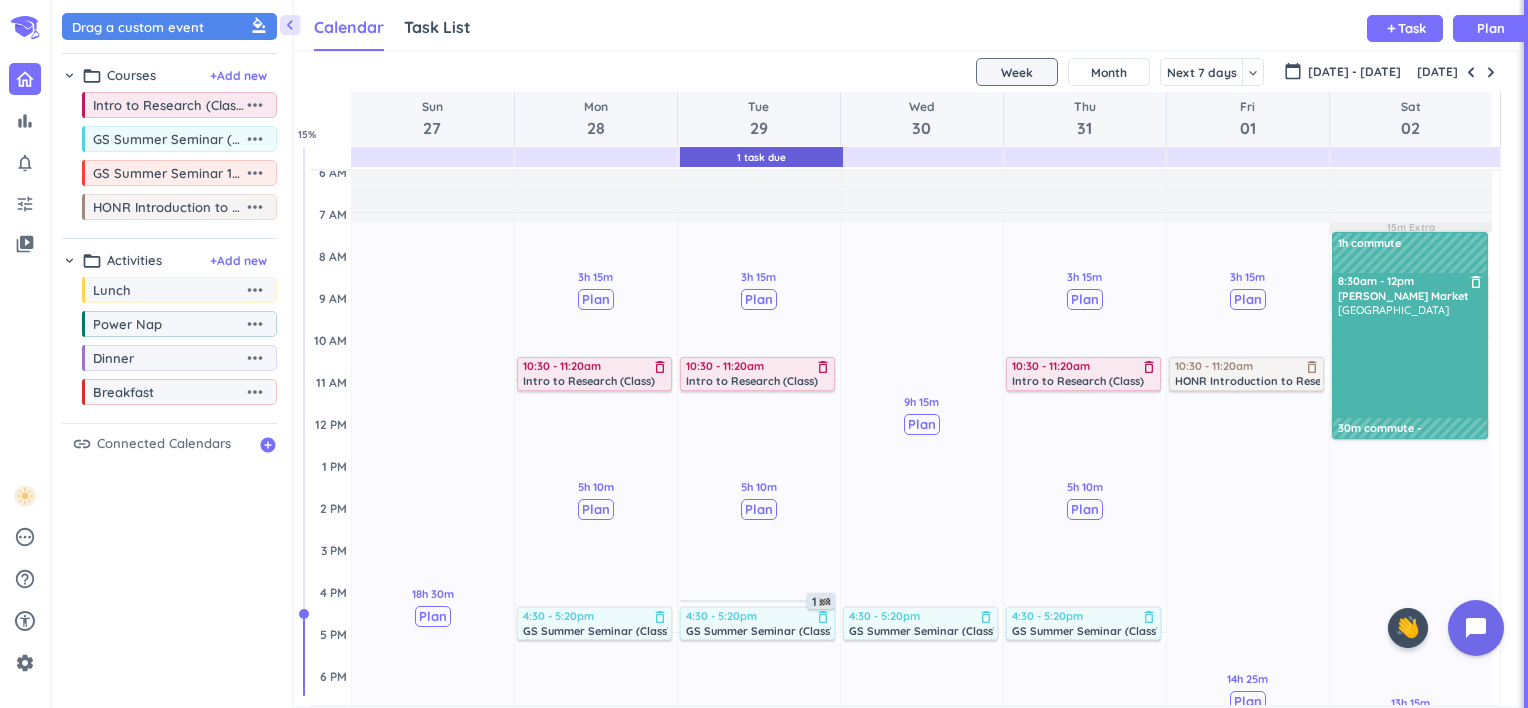 click at bounding box center [1471, 72] 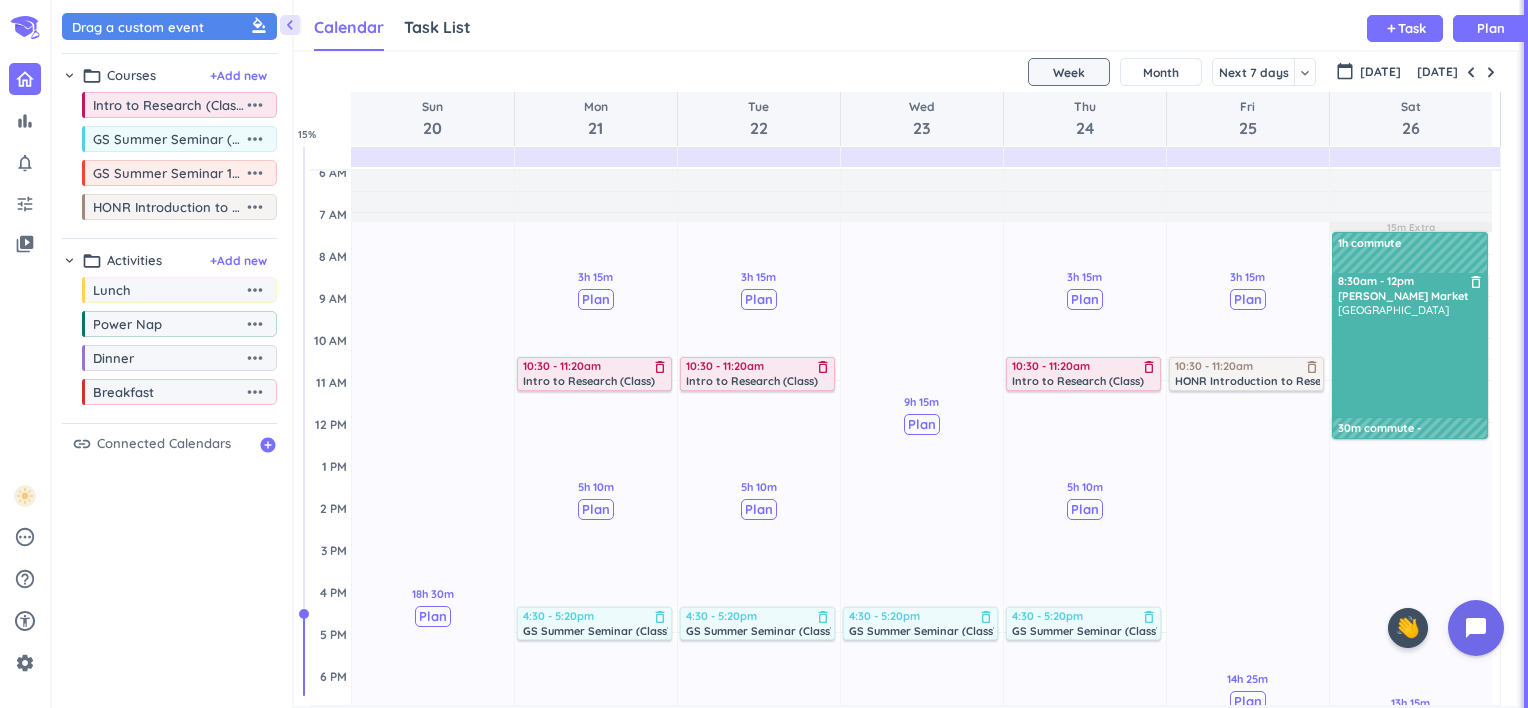 click at bounding box center (1471, 72) 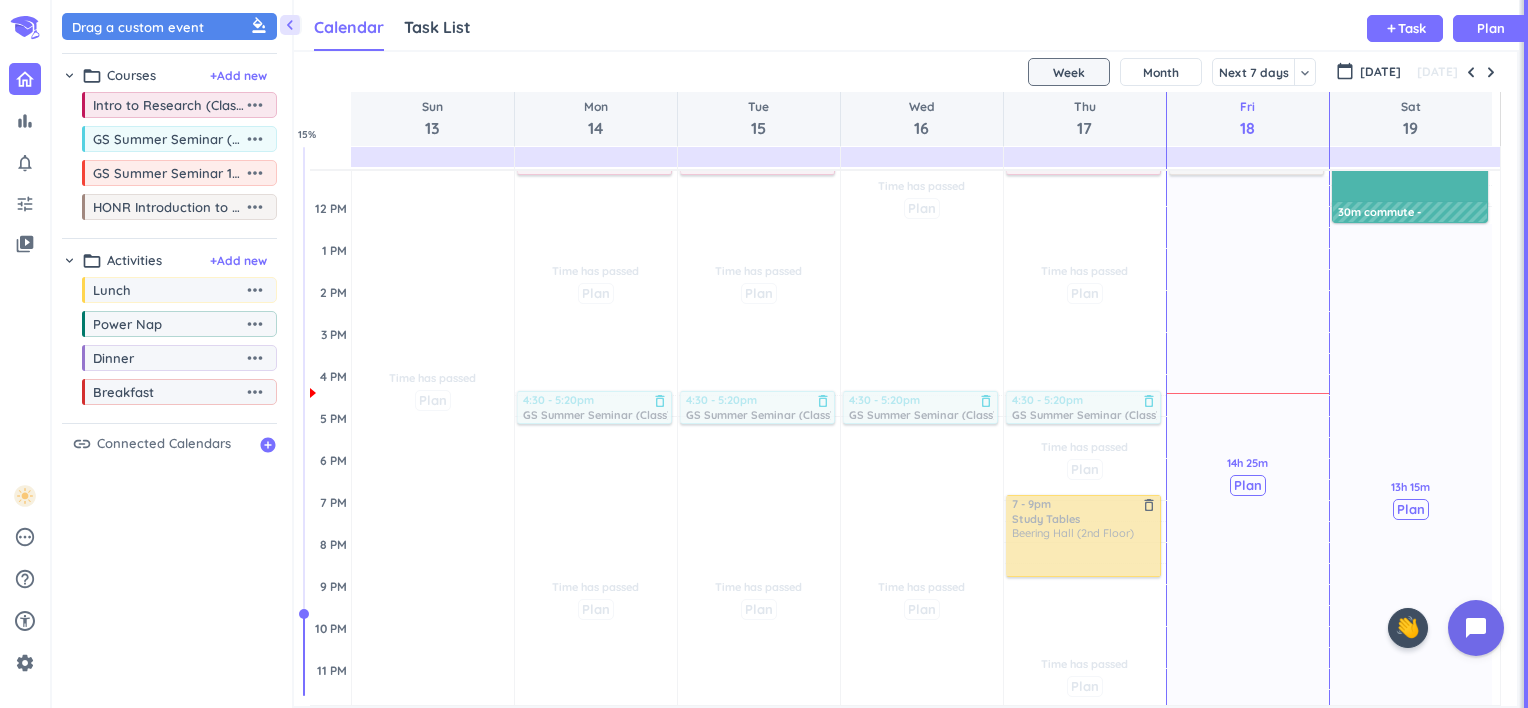 scroll, scrollTop: 307, scrollLeft: 0, axis: vertical 